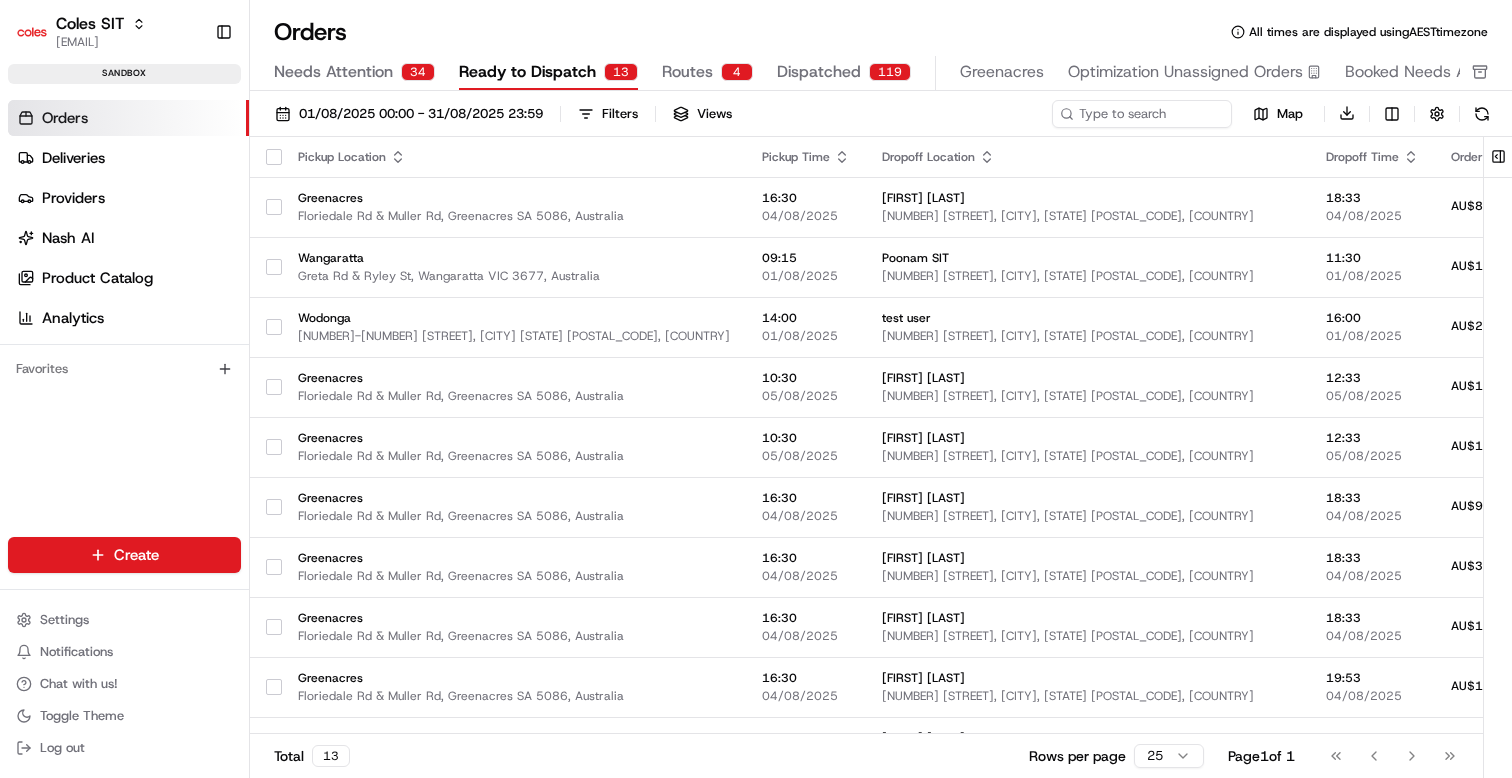 scroll, scrollTop: 0, scrollLeft: 0, axis: both 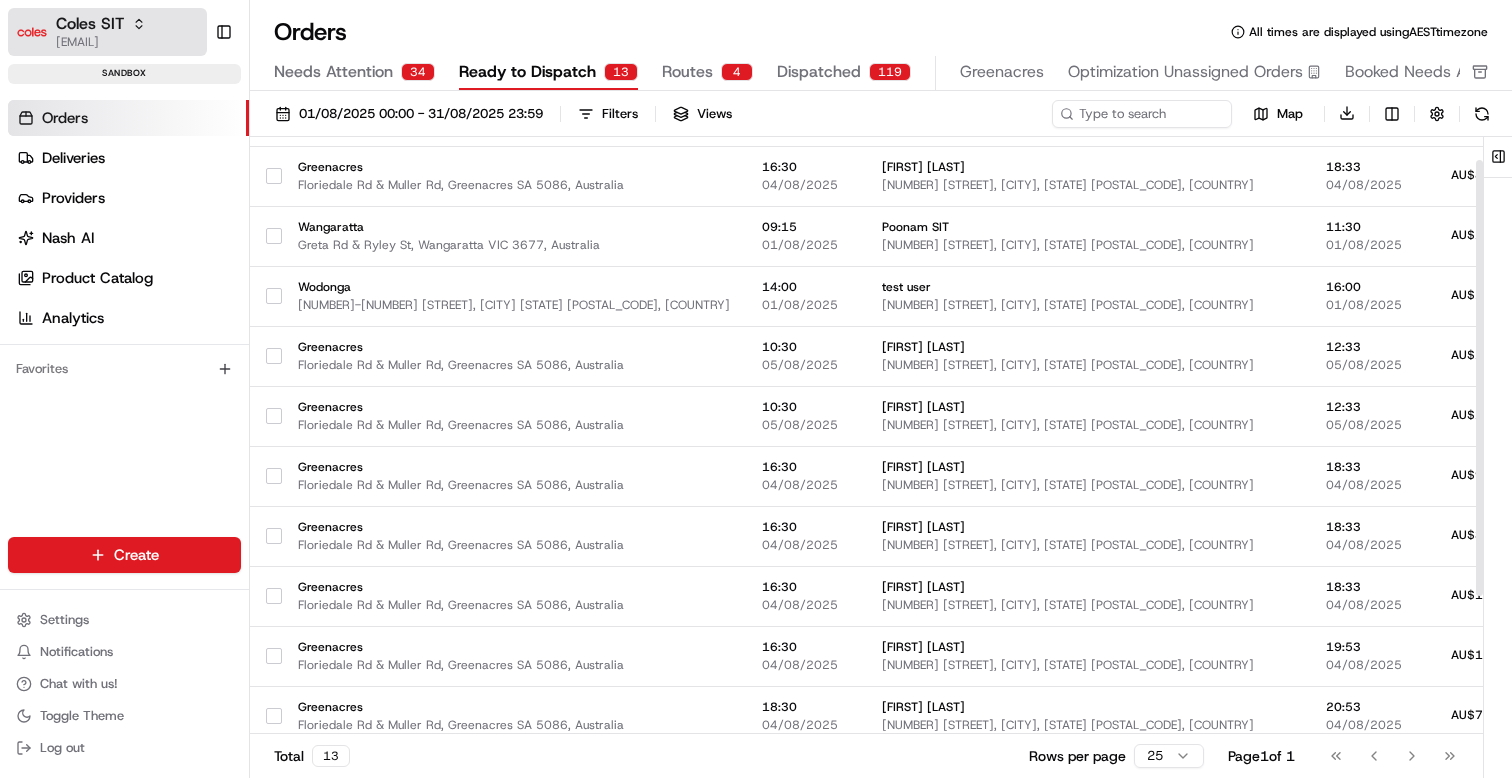 click on "Coles SIT" at bounding box center [101, 24] 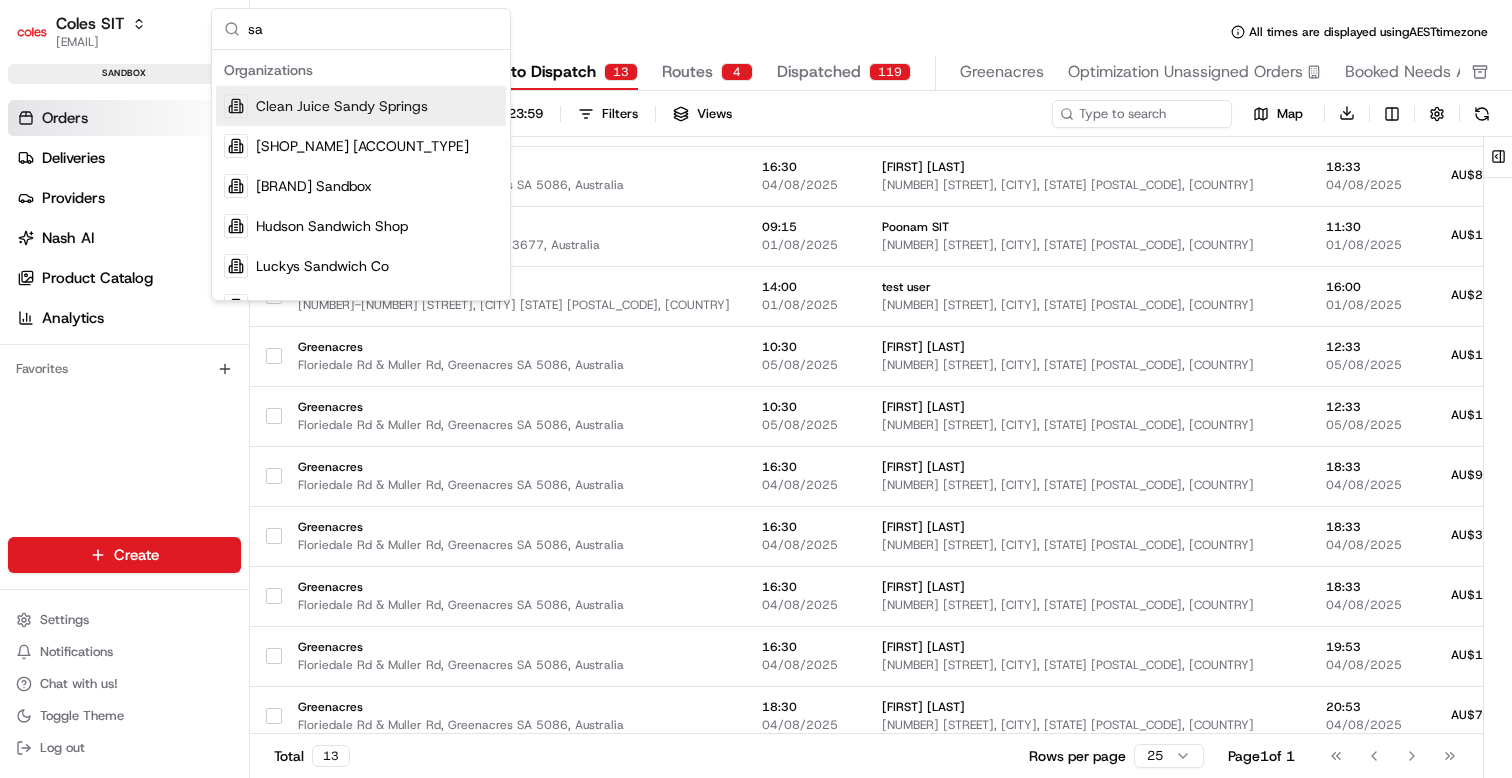 type on "s" 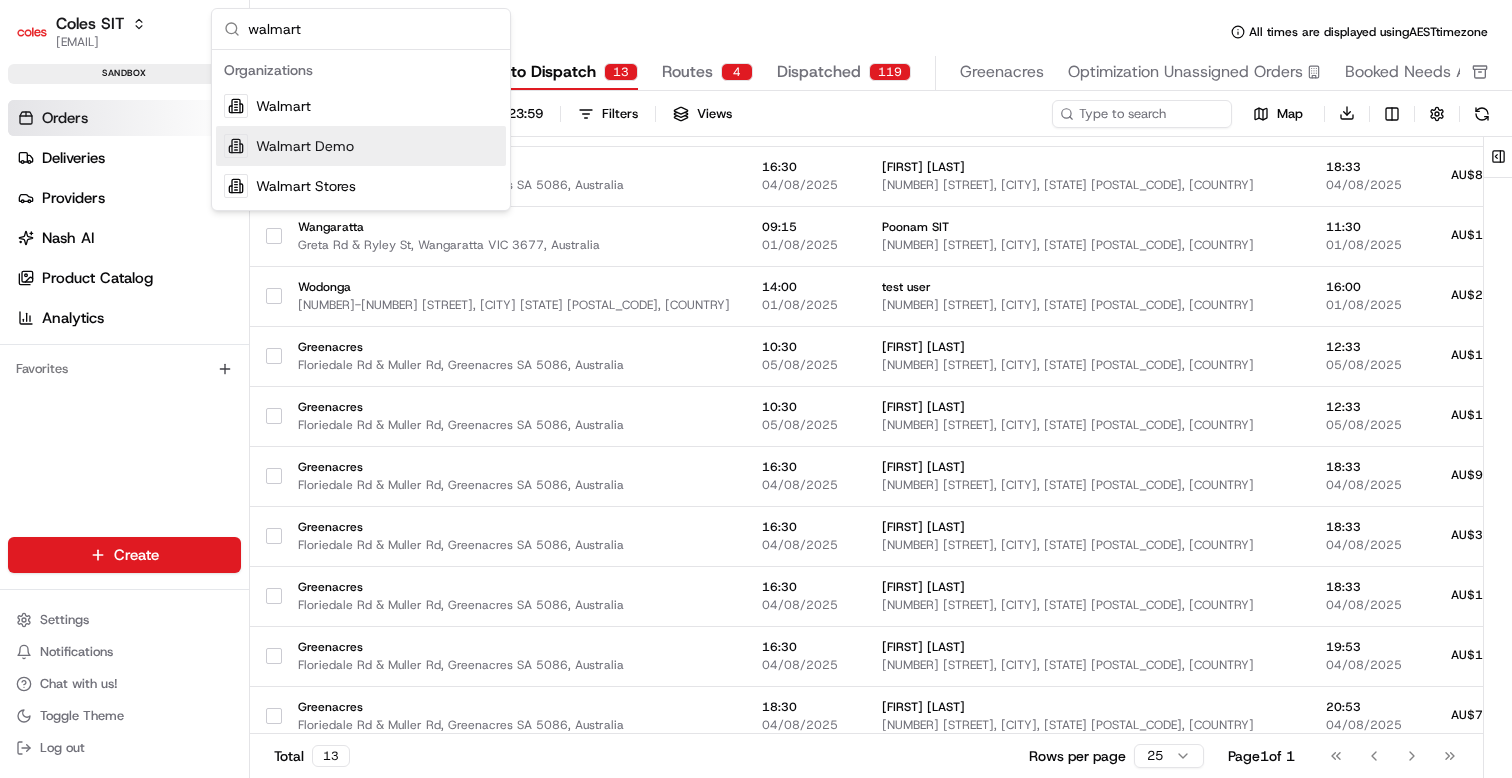 type on "walmart" 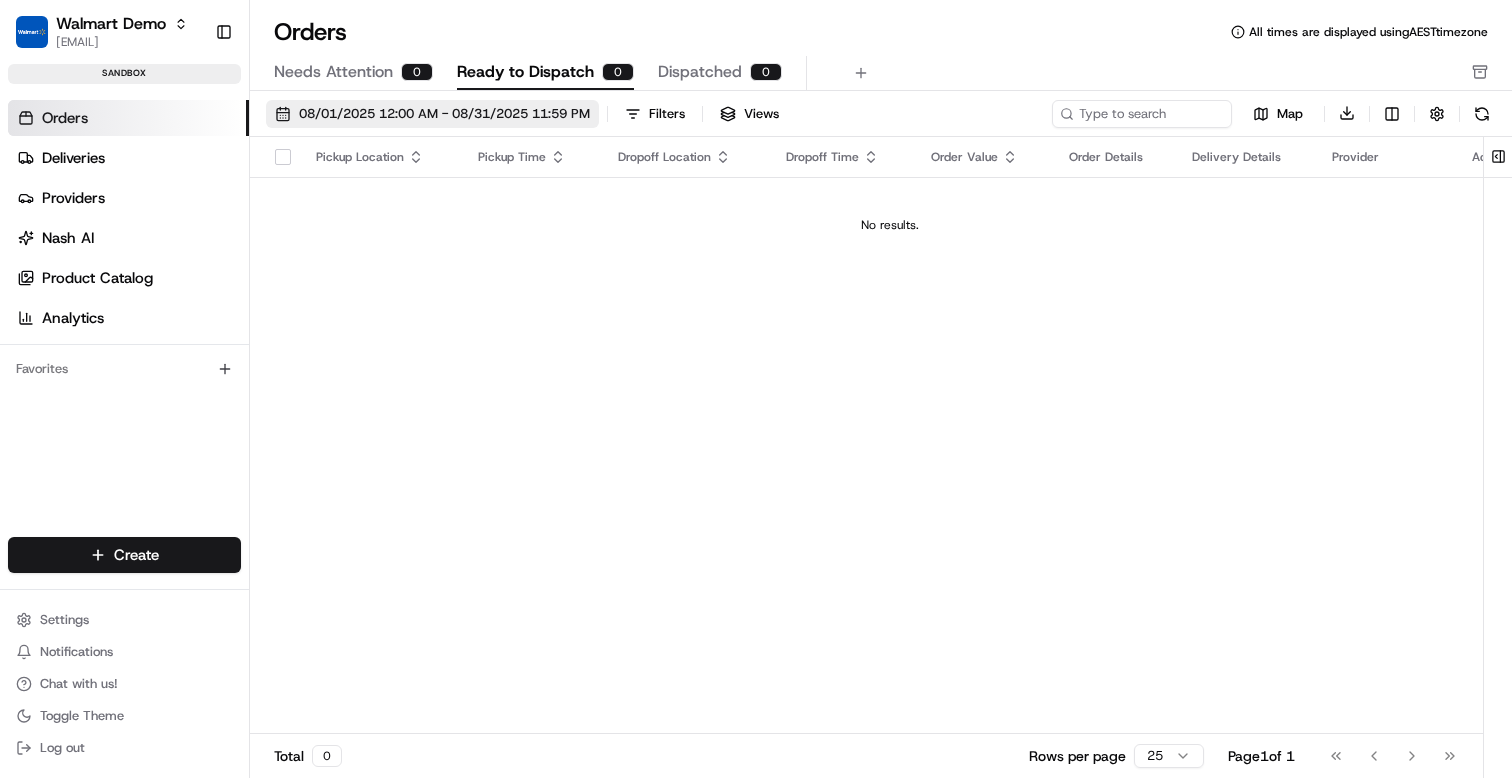 click on "08/01/2025 12:00 AM - 08/31/2025 11:59 PM" at bounding box center (444, 114) 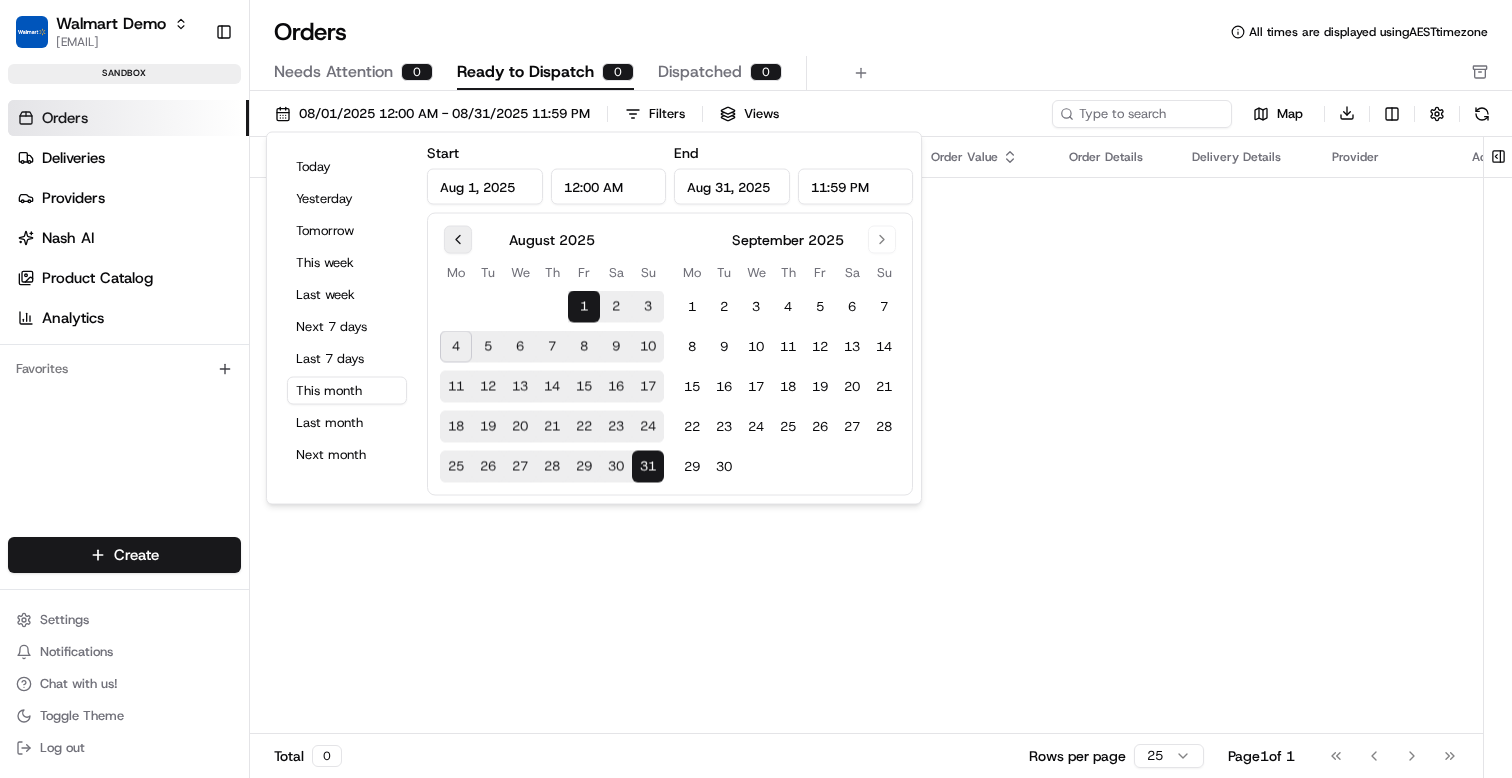 click at bounding box center (458, 240) 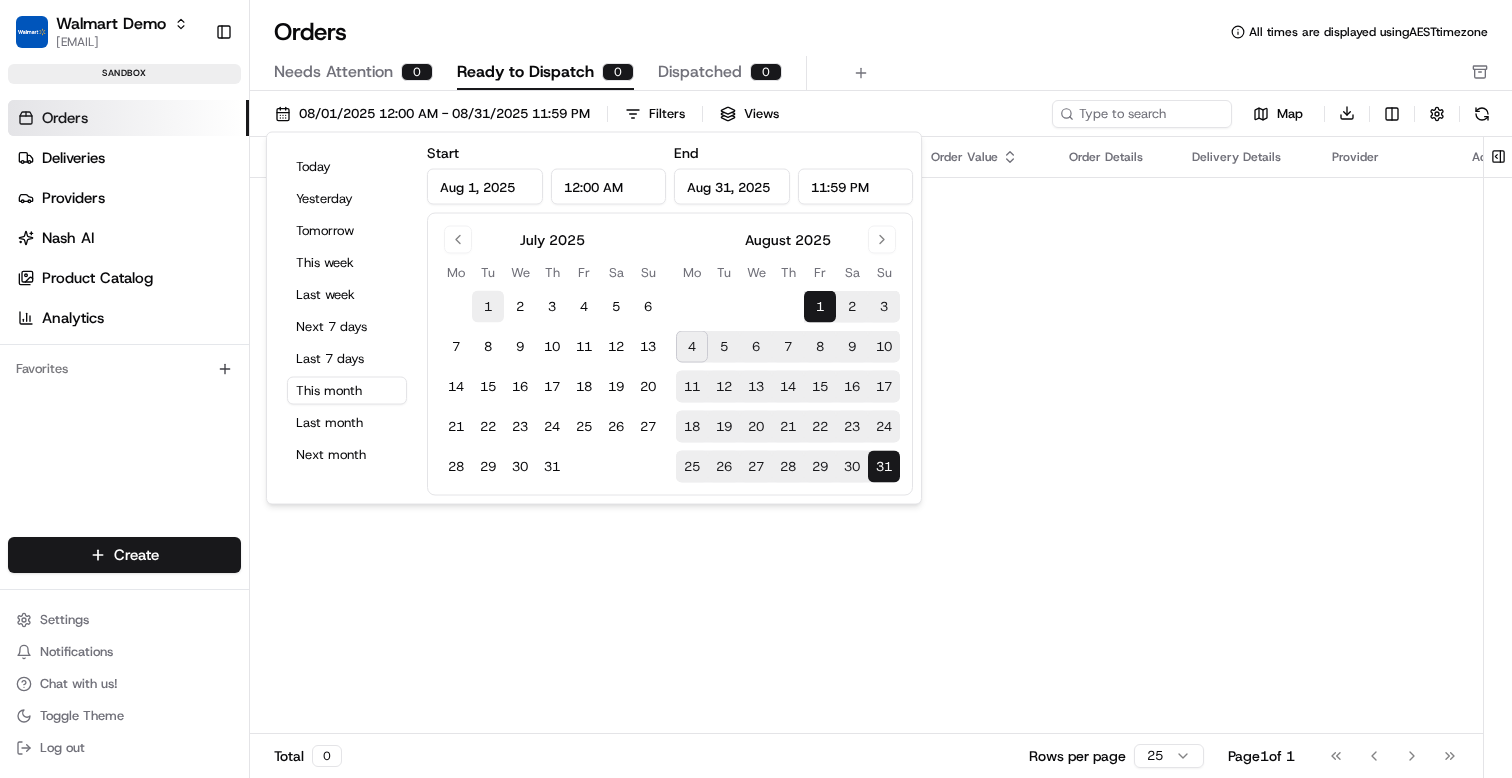 click on "1" at bounding box center (488, 307) 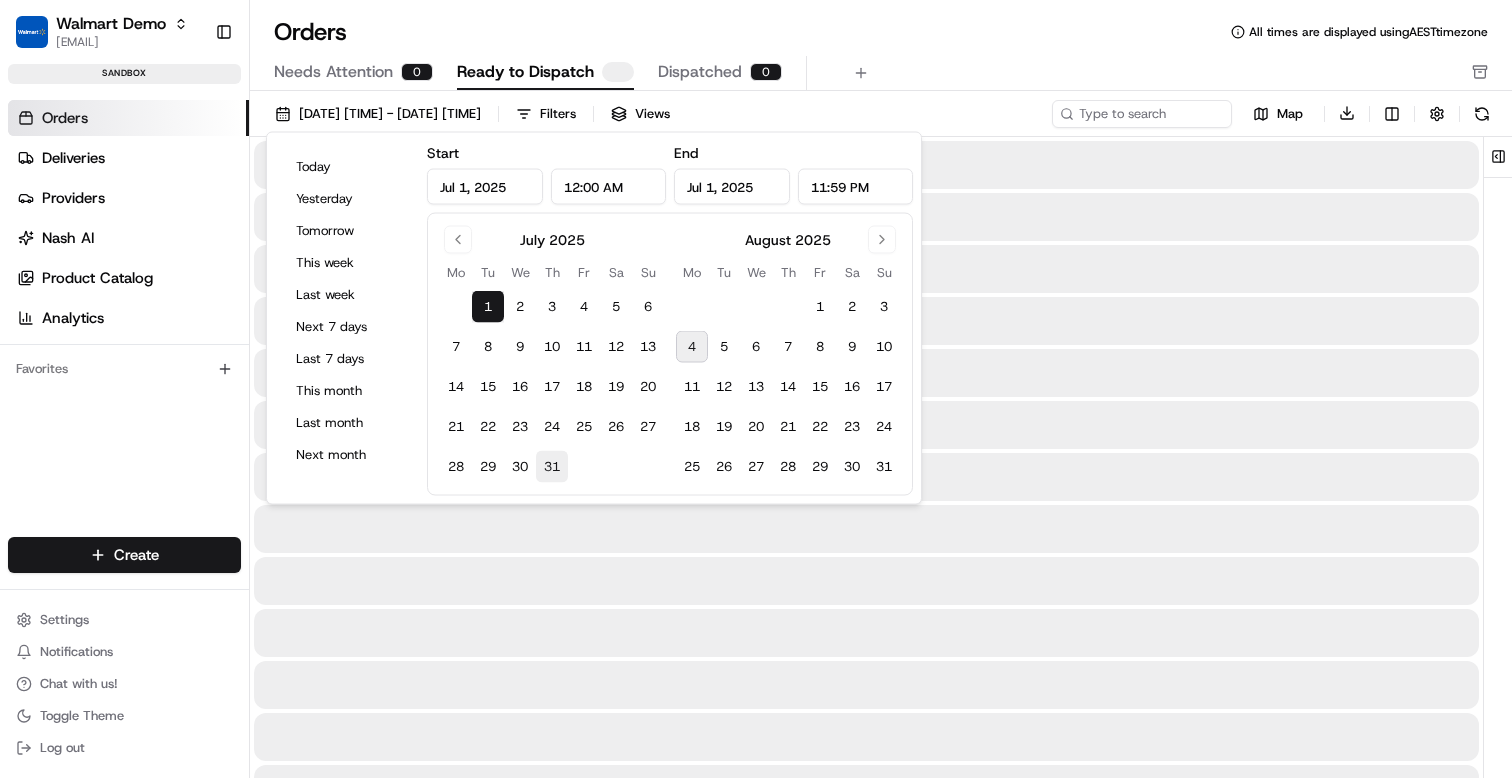 click on "31" at bounding box center (552, 467) 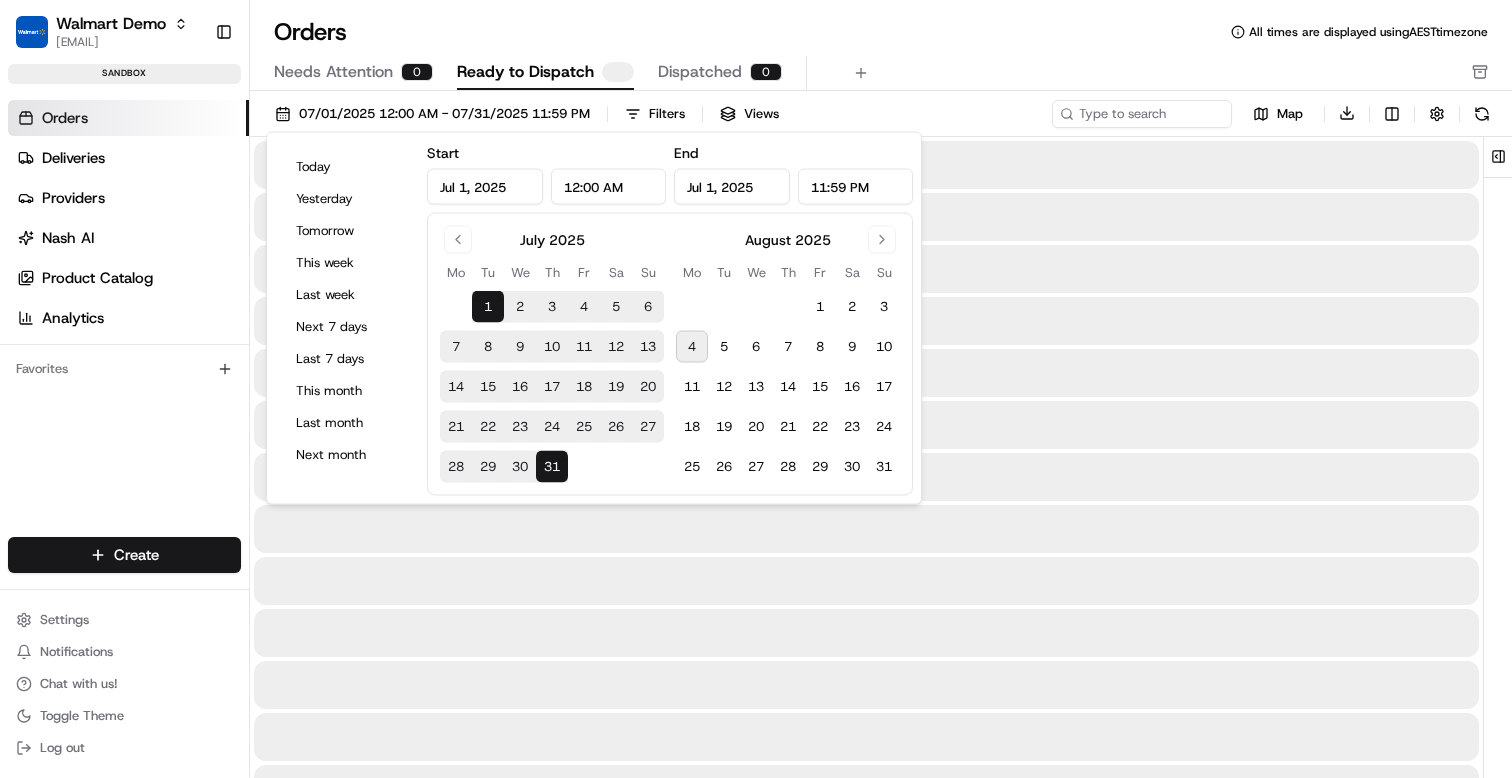 type on "Jul 31, 2025" 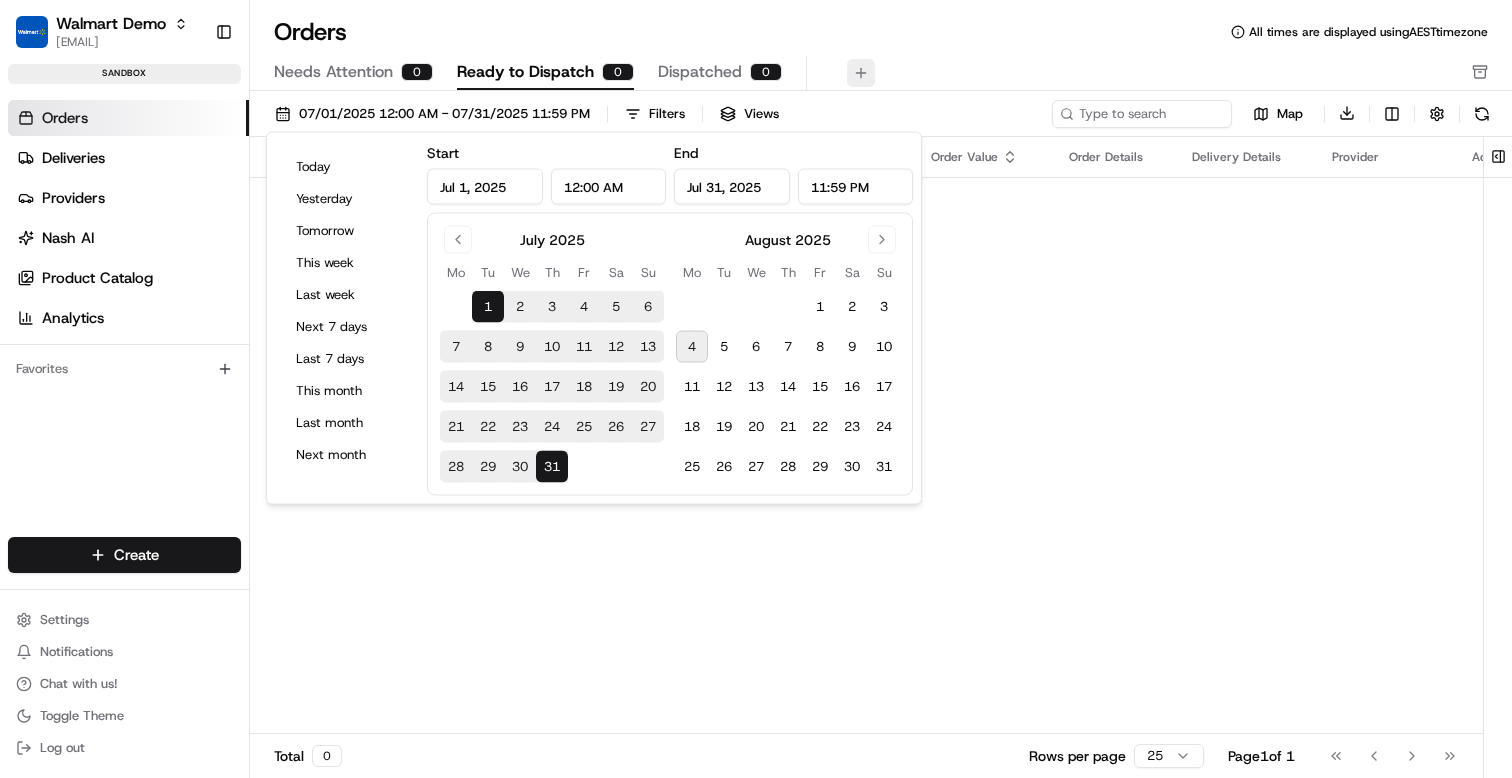 click at bounding box center [861, 73] 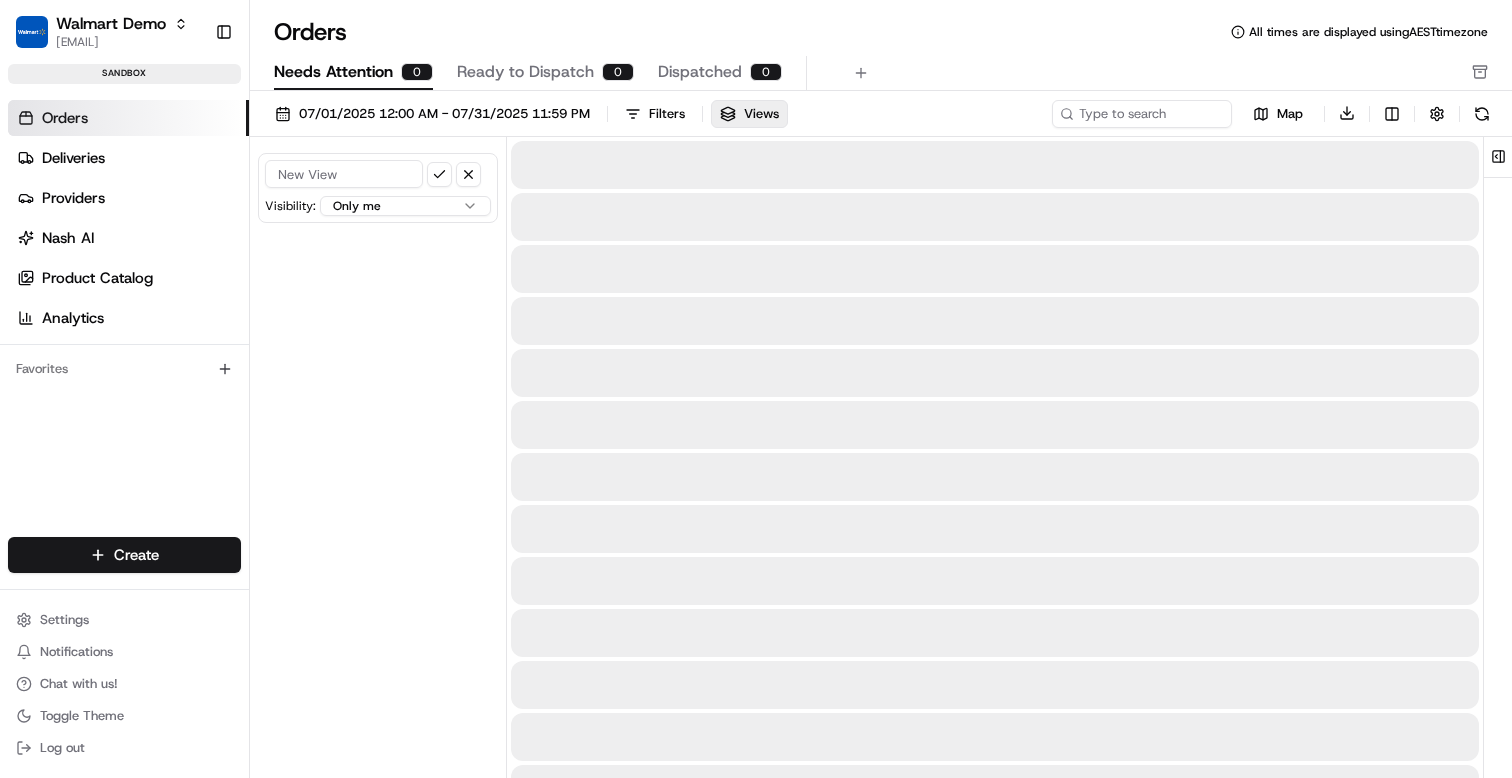 click on "Needs Attention" at bounding box center [333, 72] 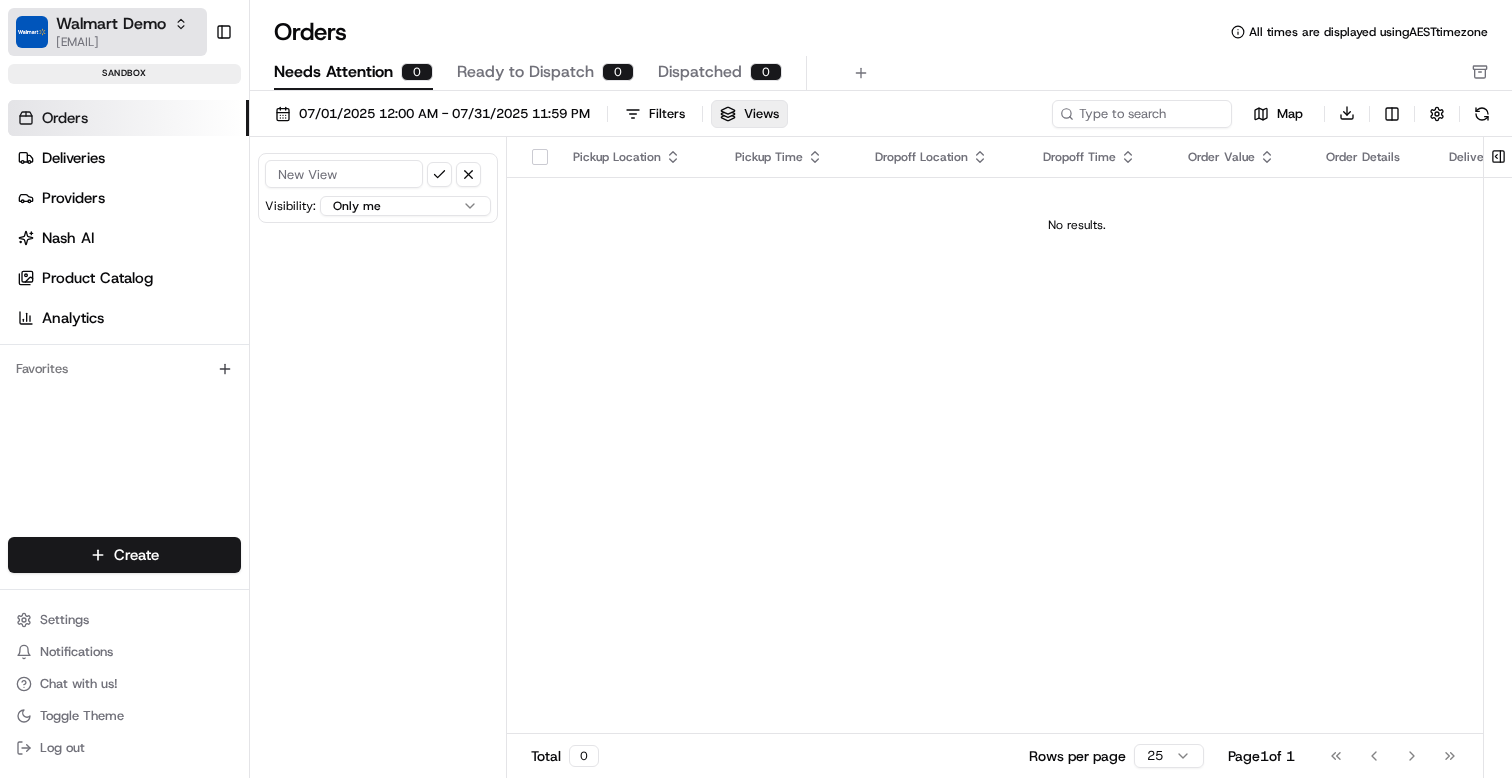 click on "Walmart Demo" at bounding box center (111, 24) 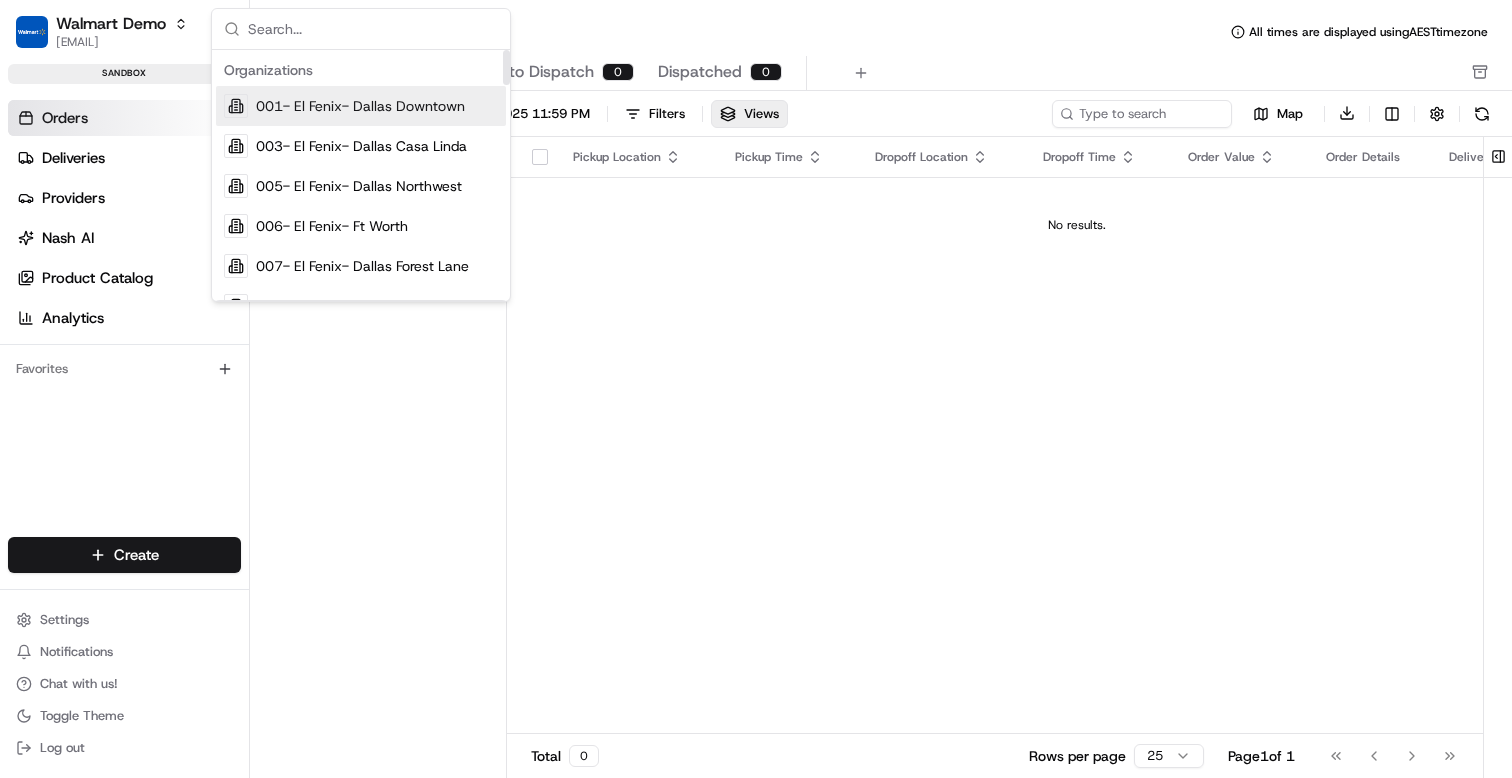 click at bounding box center (373, 29) 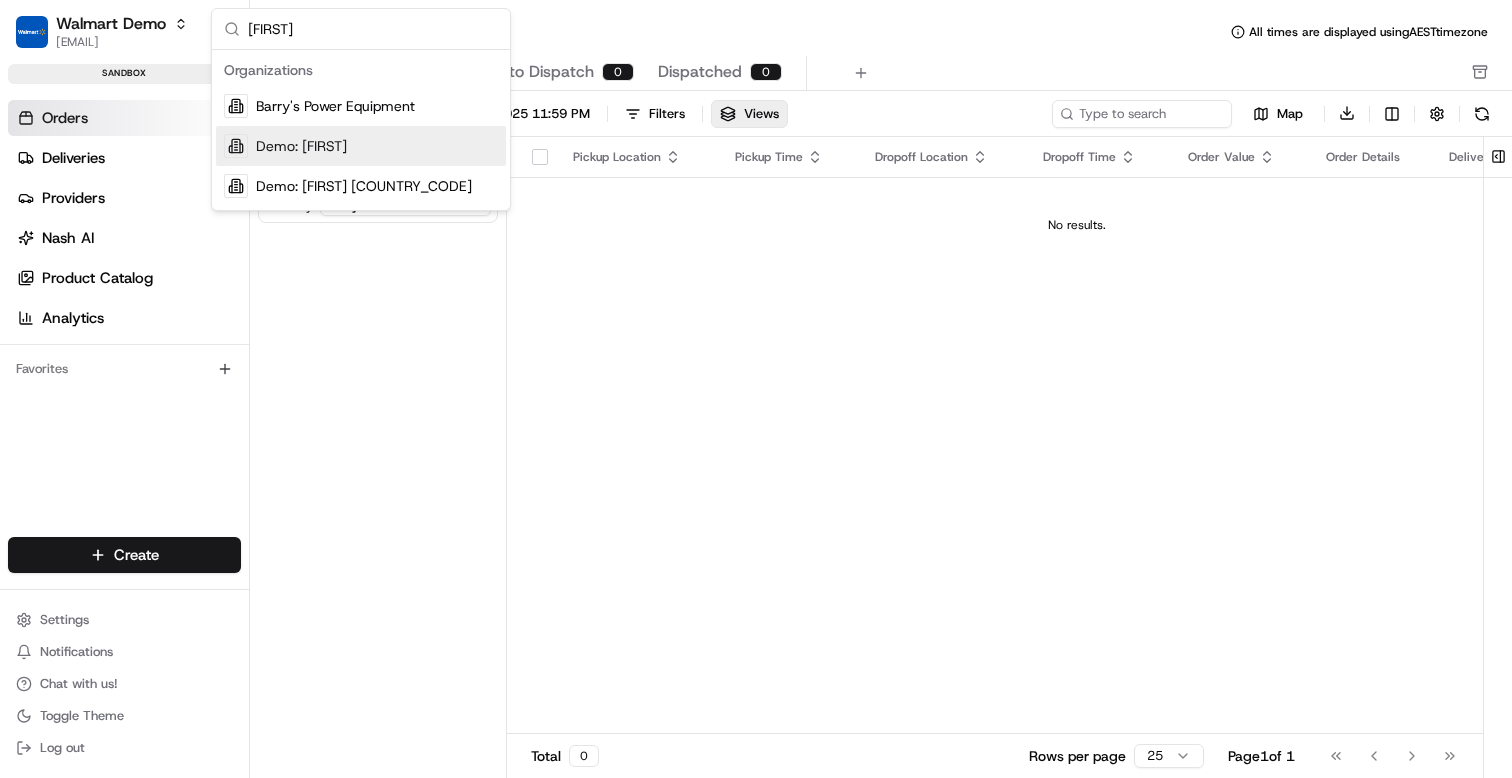type on "[FIRST]" 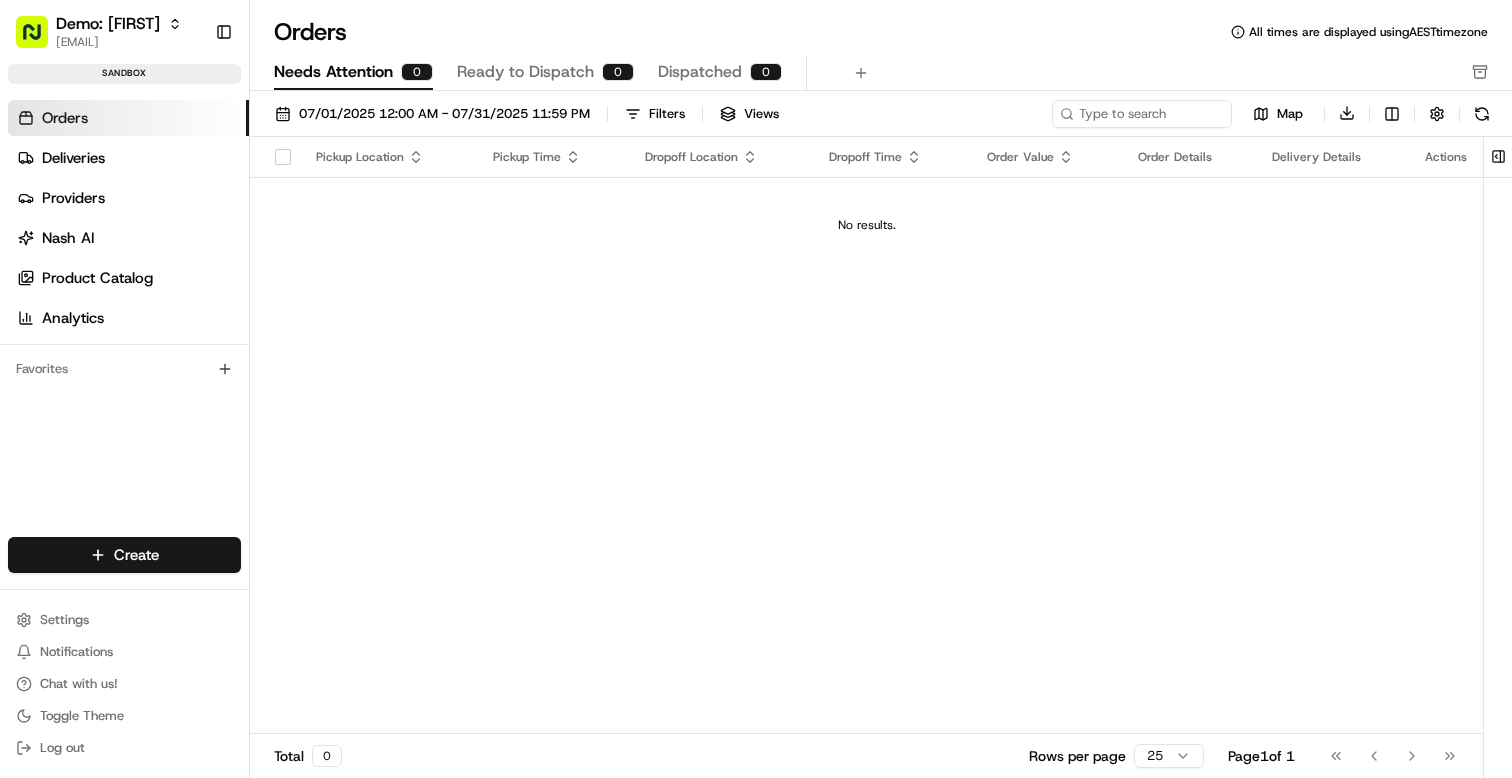 click on "Ready to Dispatch" at bounding box center (525, 72) 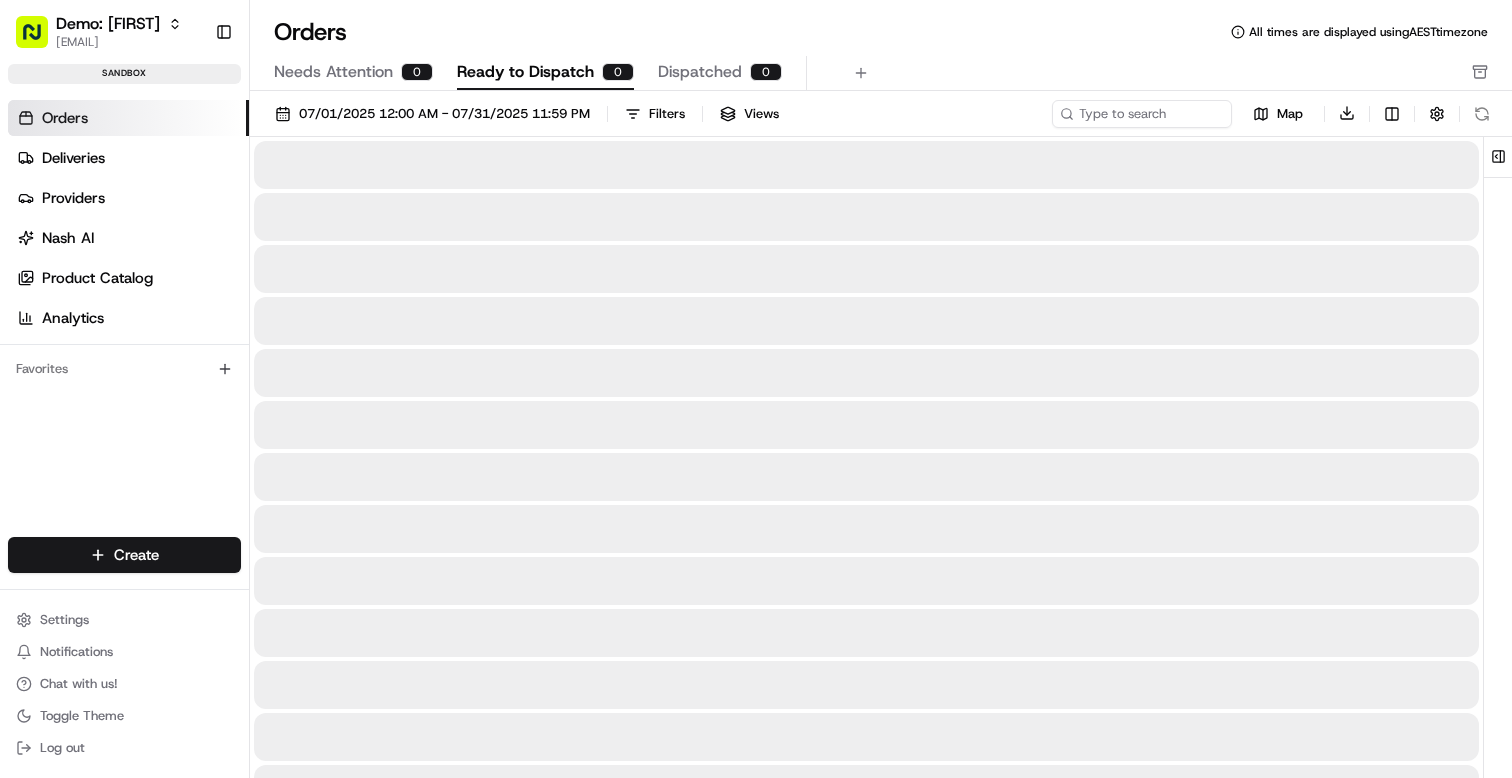click on "Dispatched 0" at bounding box center [720, 73] 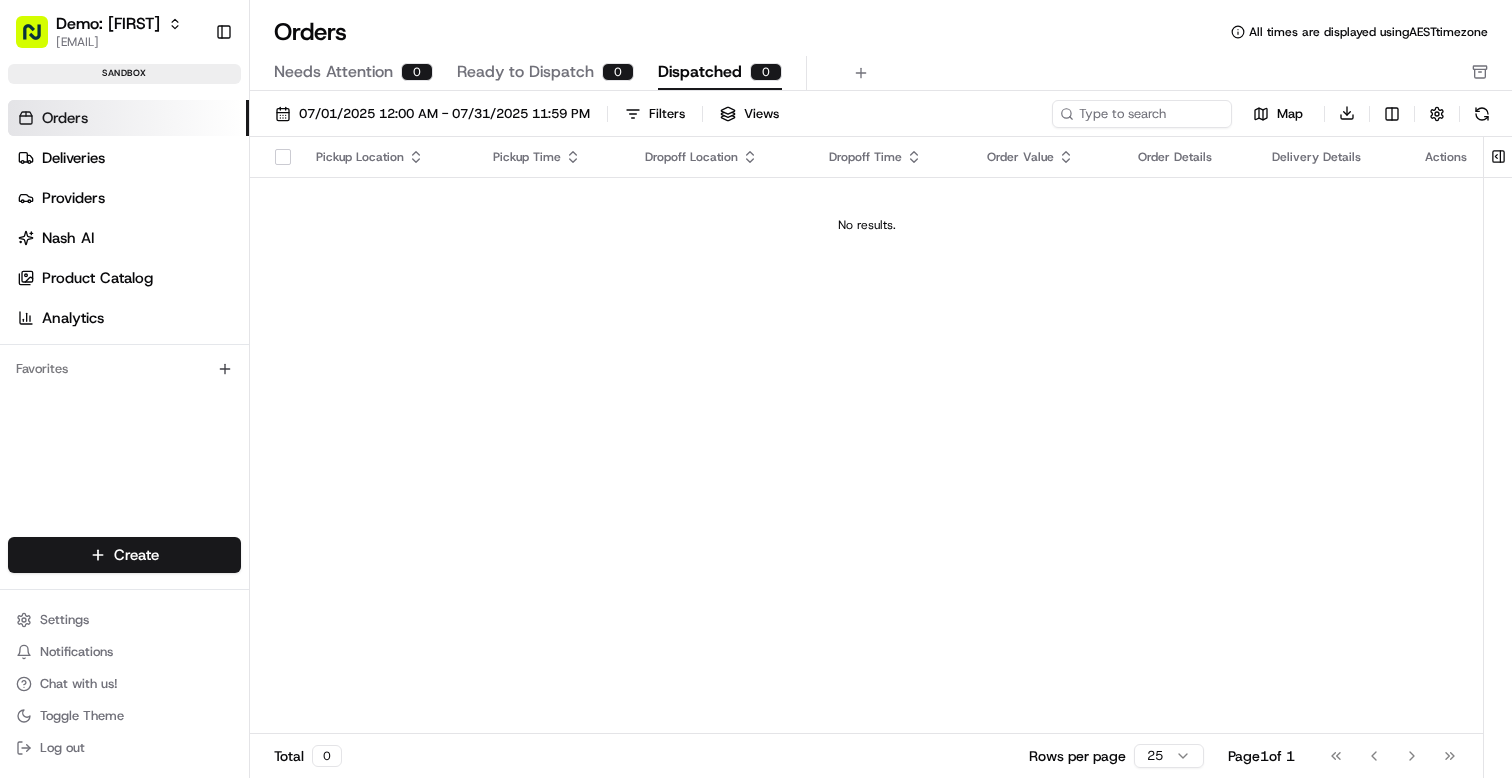 click on "Needs Attention" at bounding box center (333, 72) 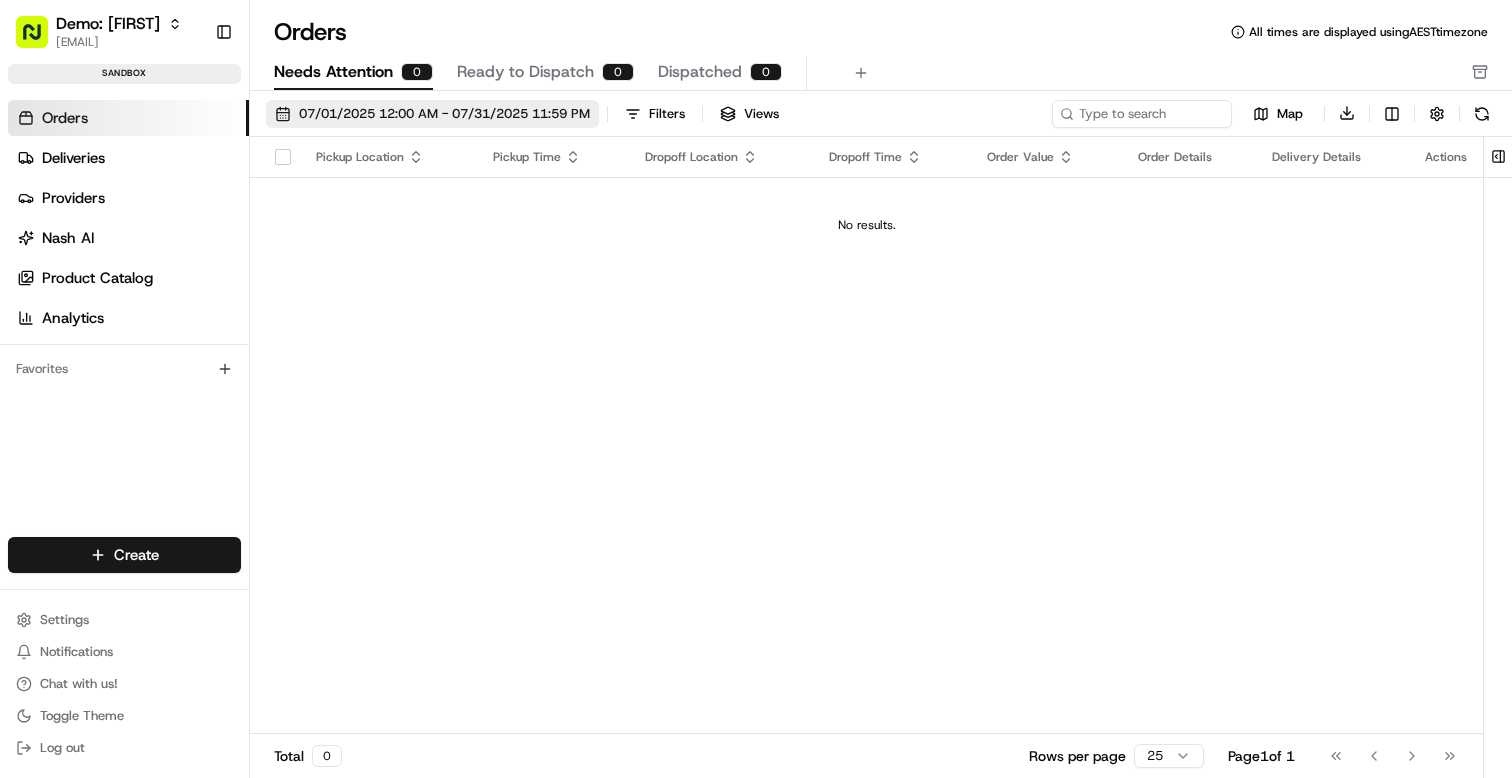 click on "07/01/2025 12:00 AM - 07/31/2025 11:59 PM" at bounding box center (444, 114) 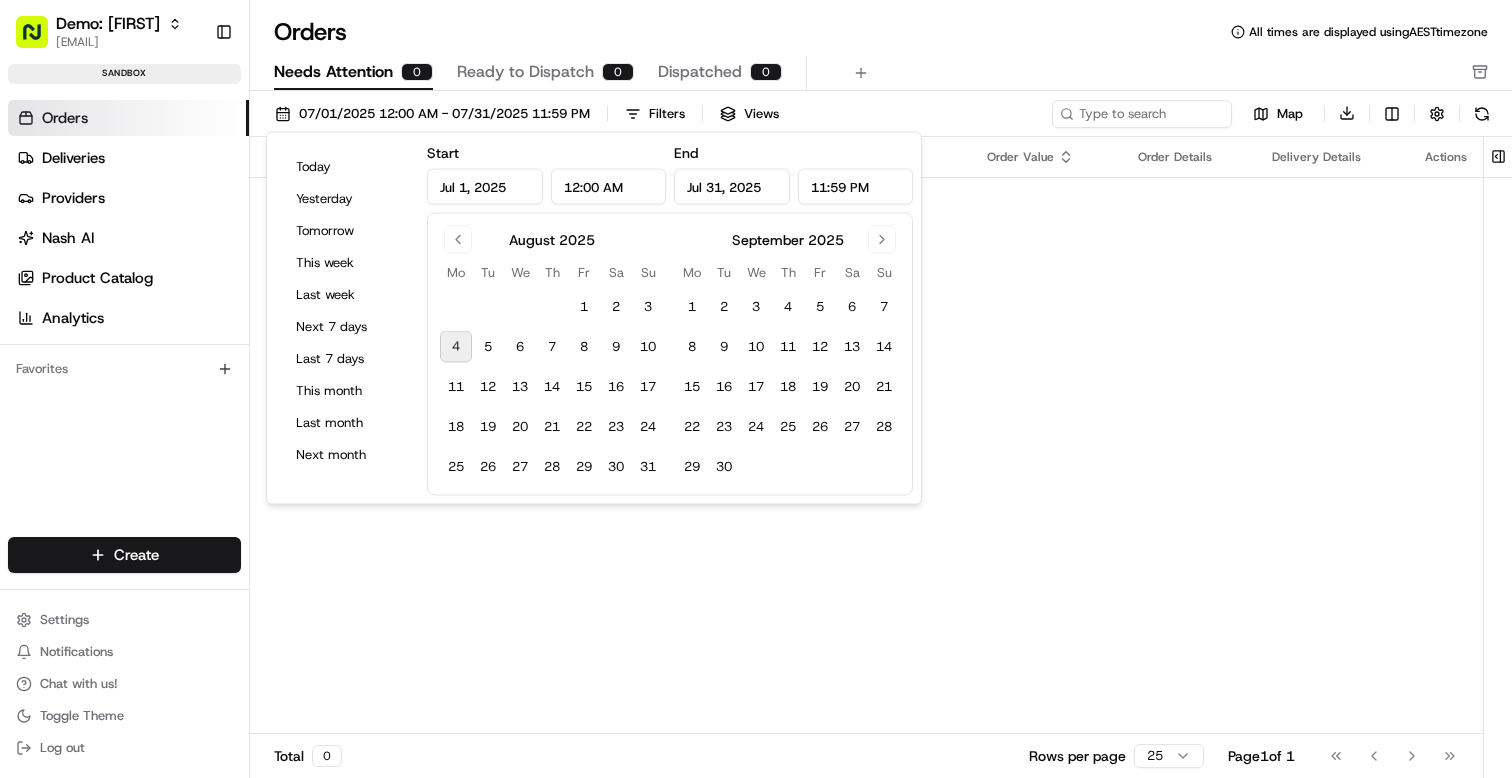 click on "August 2025 Mo Tu We Th Fr Sa Su 1 2 3 4 5 6 7 8 9 10 11 12 13 14 15 16 17 18 19 20 21 22 23 24 25 26 27 28 29 30 31 September 2025 Mo Tu We Th Fr Sa Su 1 2 3 4 5 6 7 8 9 10 11 12 13 14 15 16 17 18 19 20 21 22 23 24 25 26 27 28 29 30" at bounding box center (670, 354) 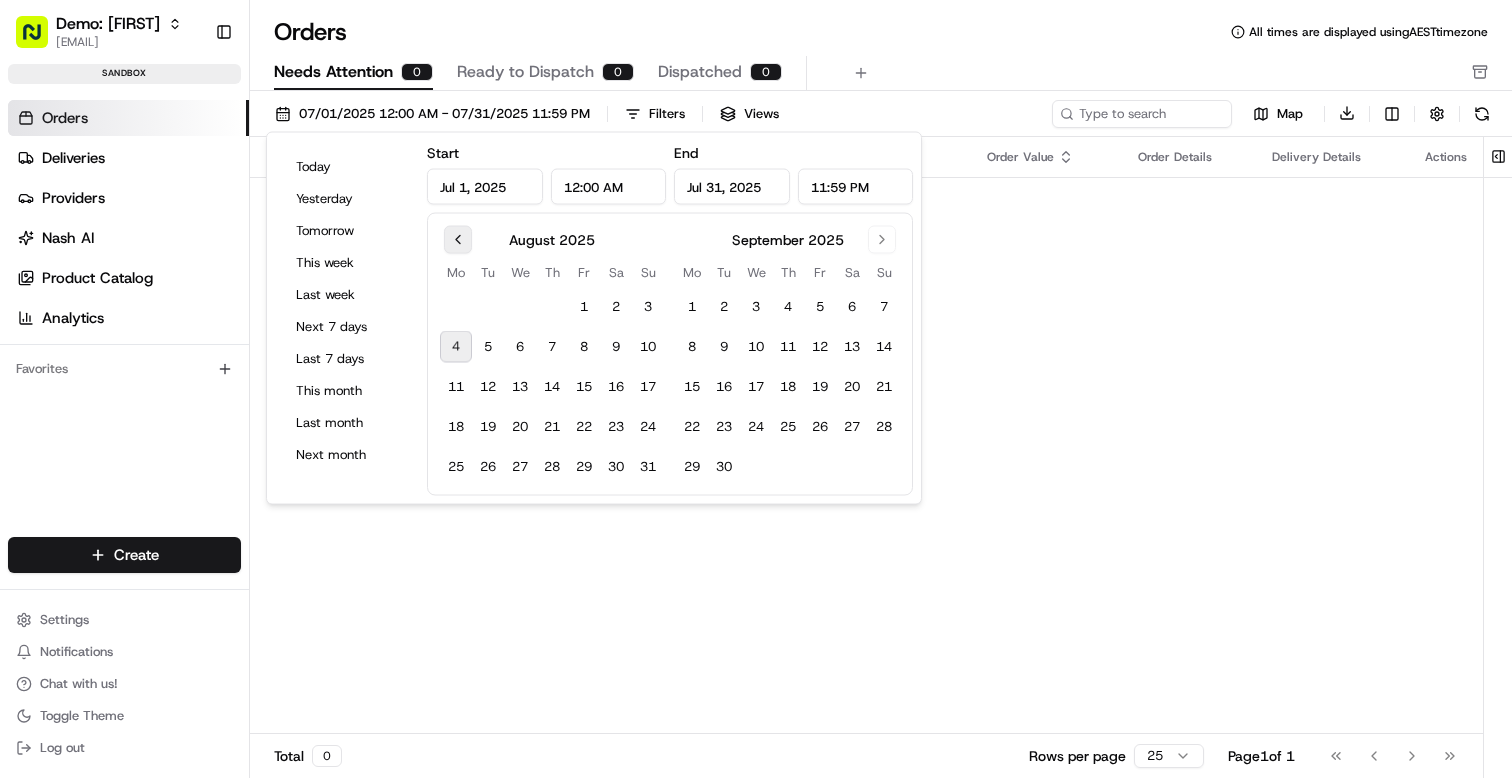 click at bounding box center [458, 240] 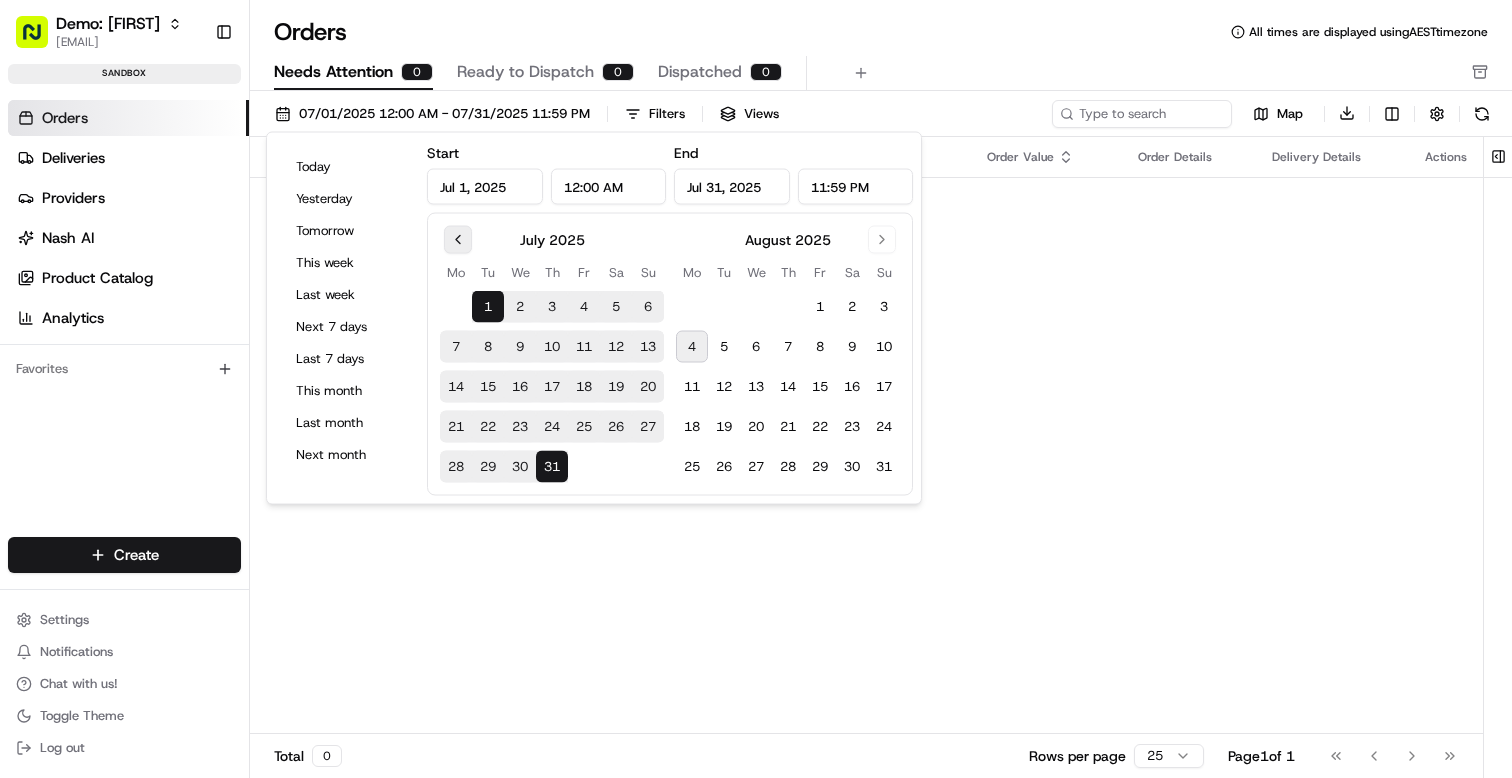 click at bounding box center (458, 240) 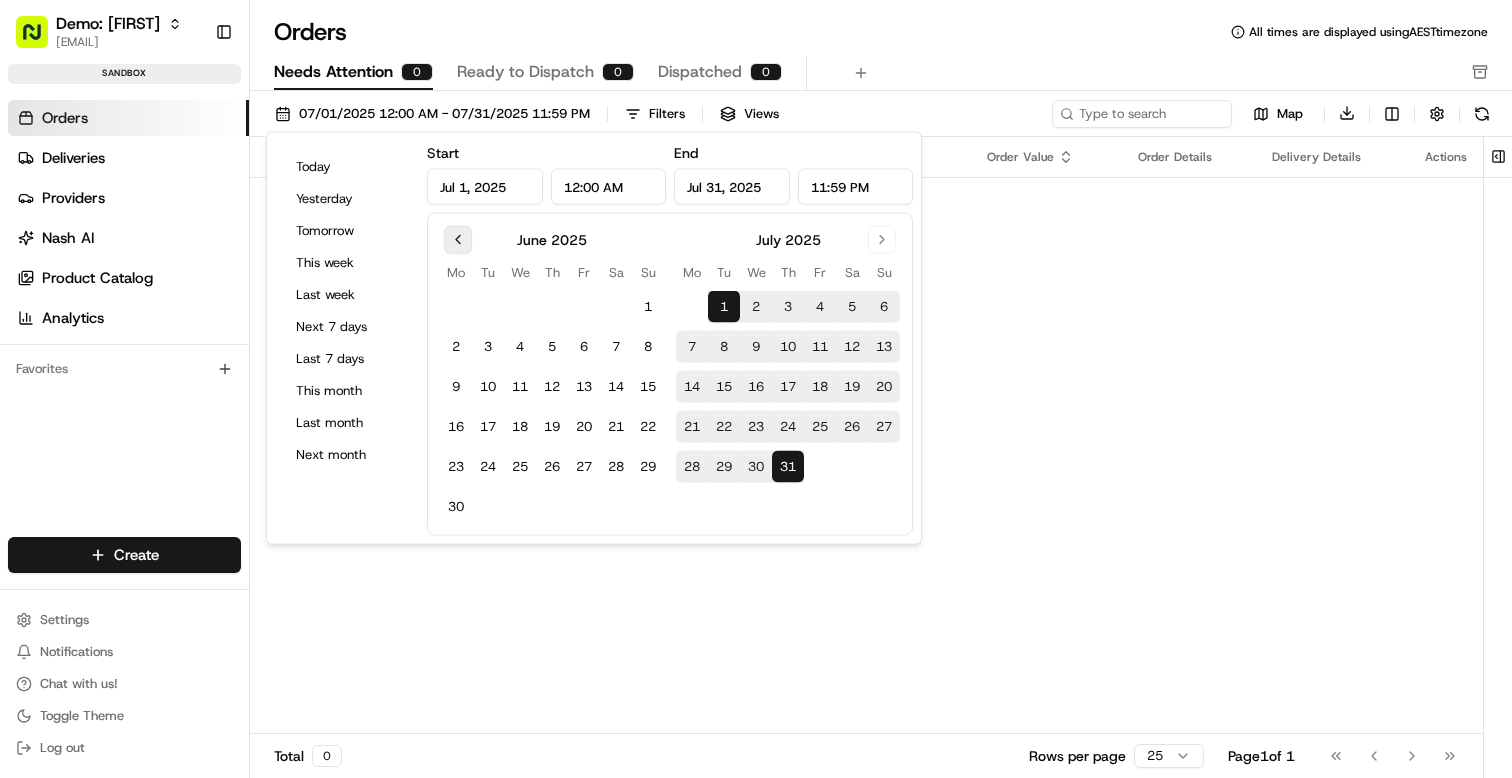 click at bounding box center (458, 240) 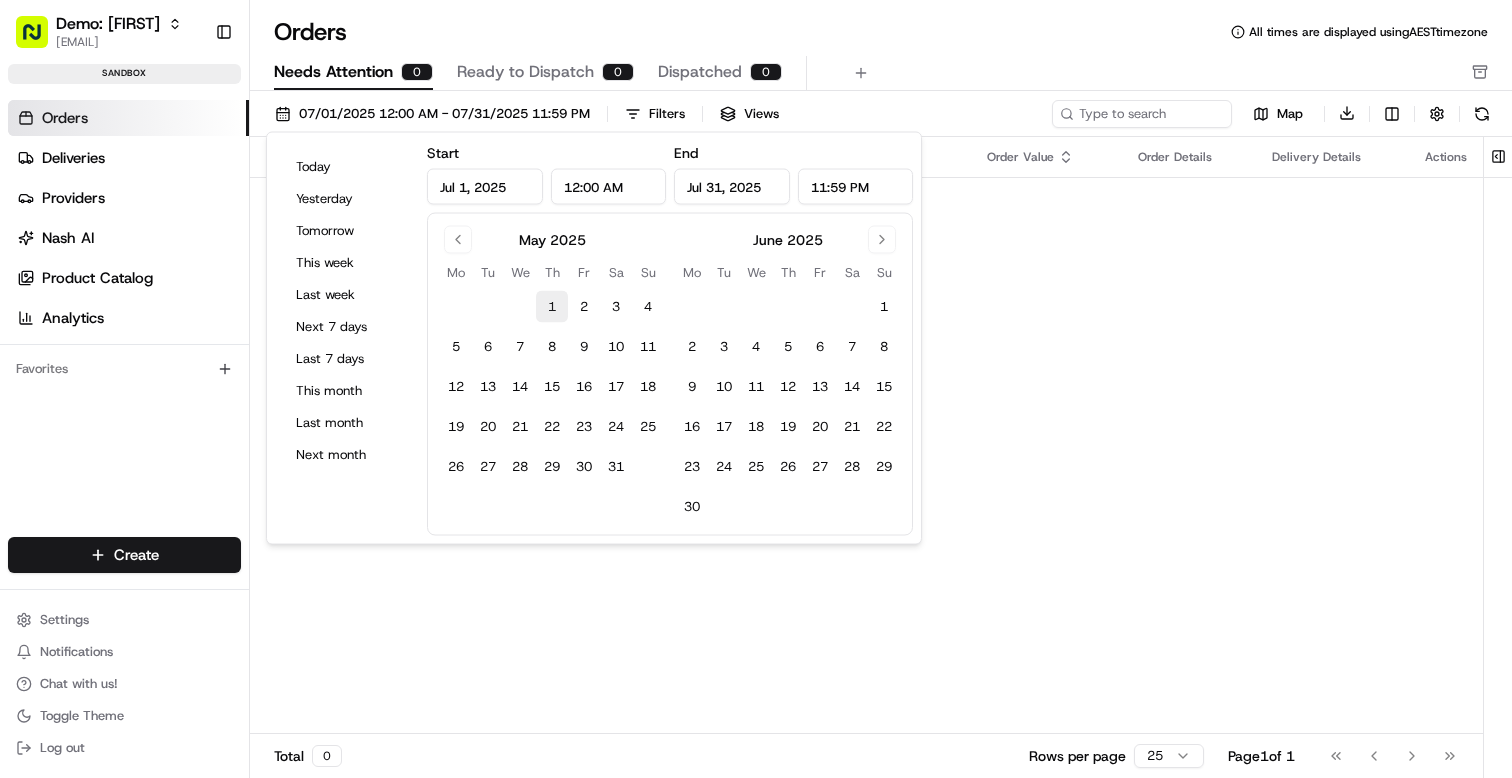 click on "1" at bounding box center [552, 307] 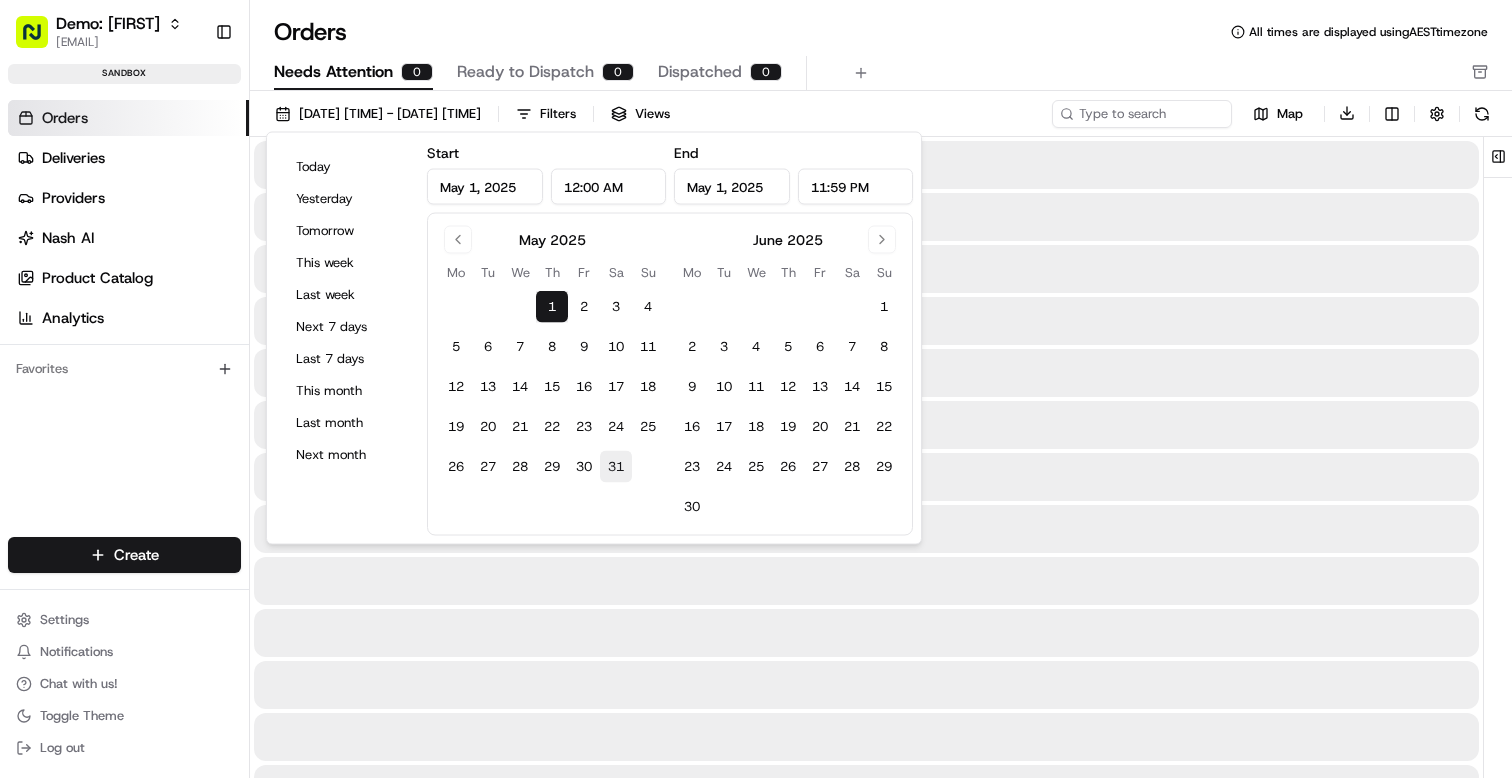 click on "31" at bounding box center [616, 467] 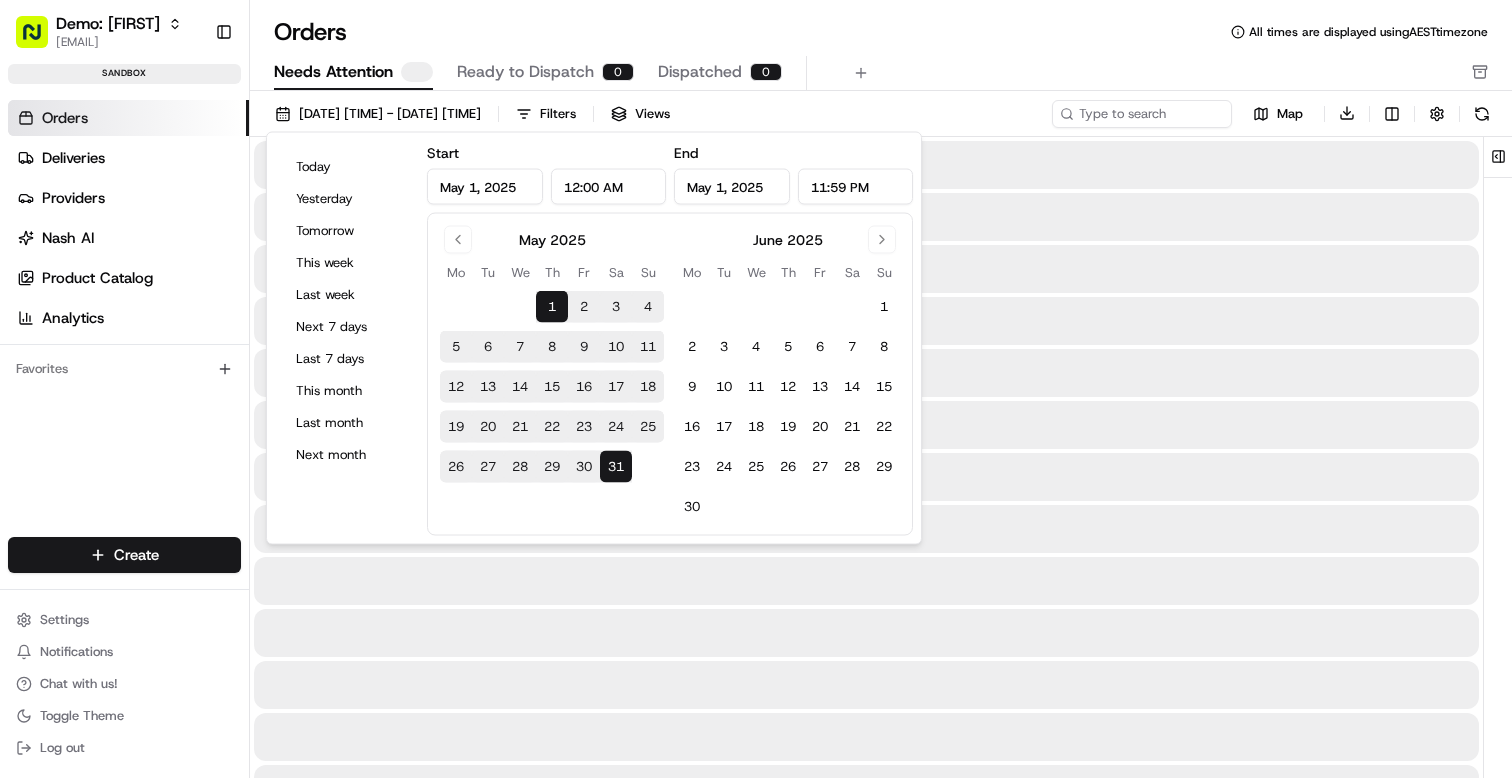 type on "[DATE]" 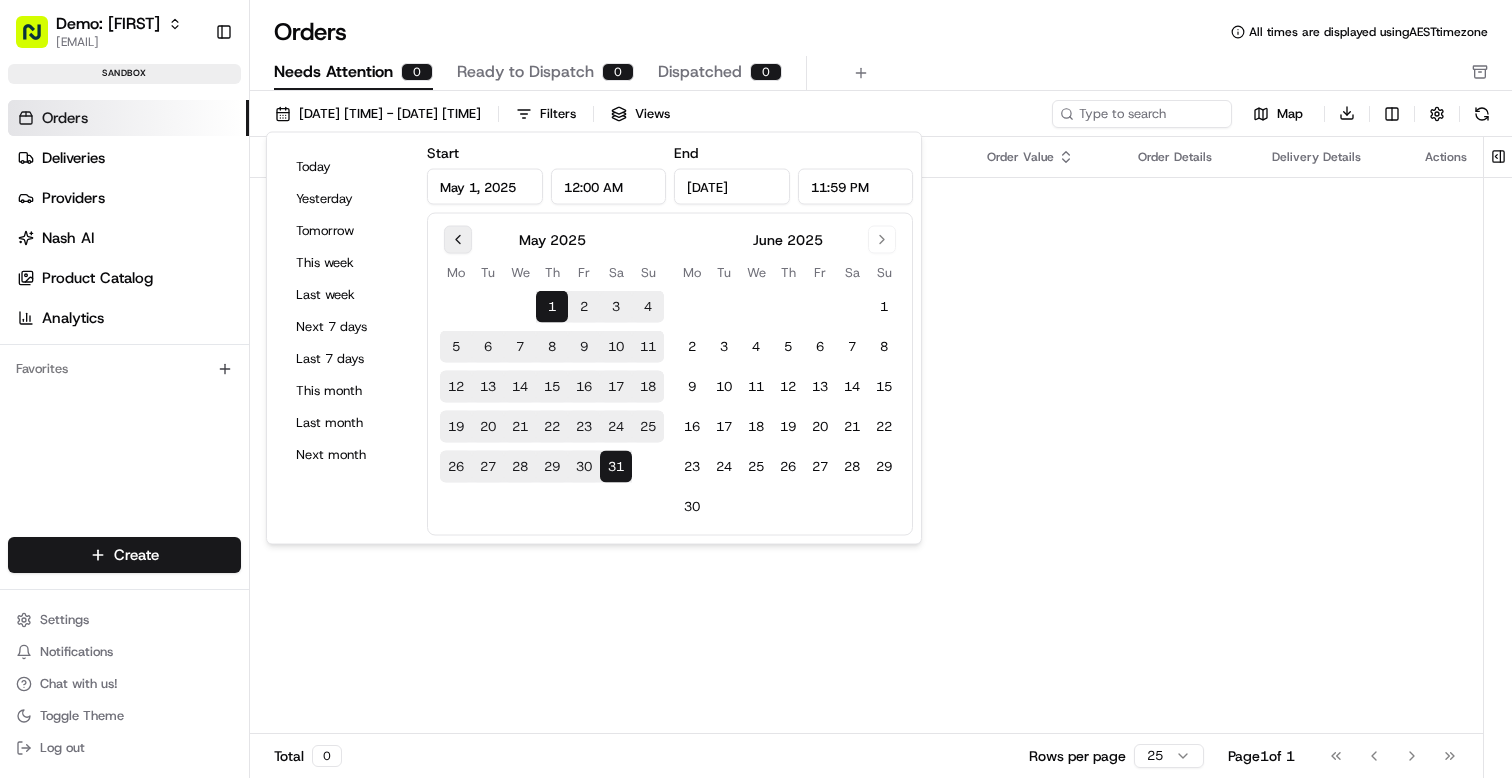 click at bounding box center [458, 240] 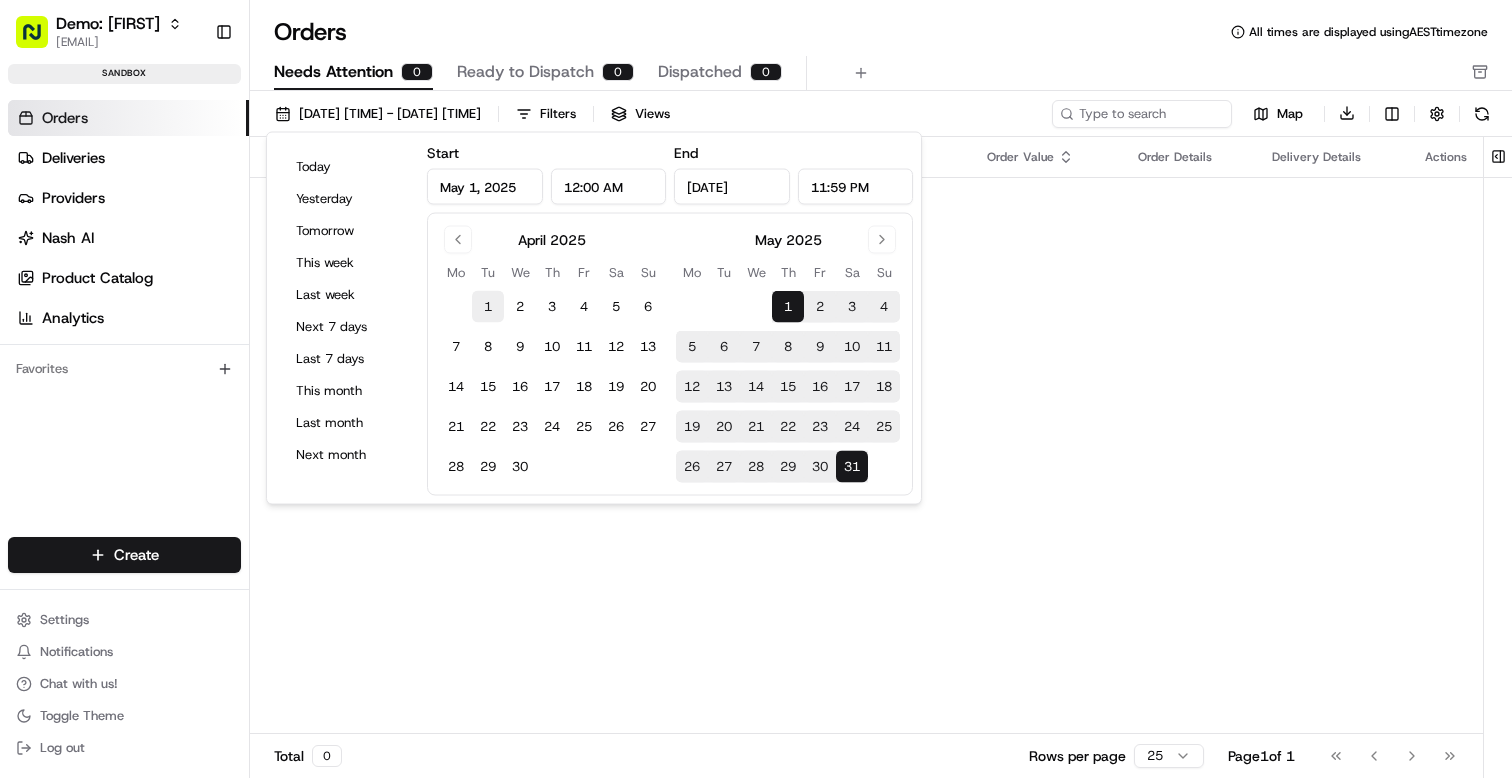 click on "1" at bounding box center (488, 307) 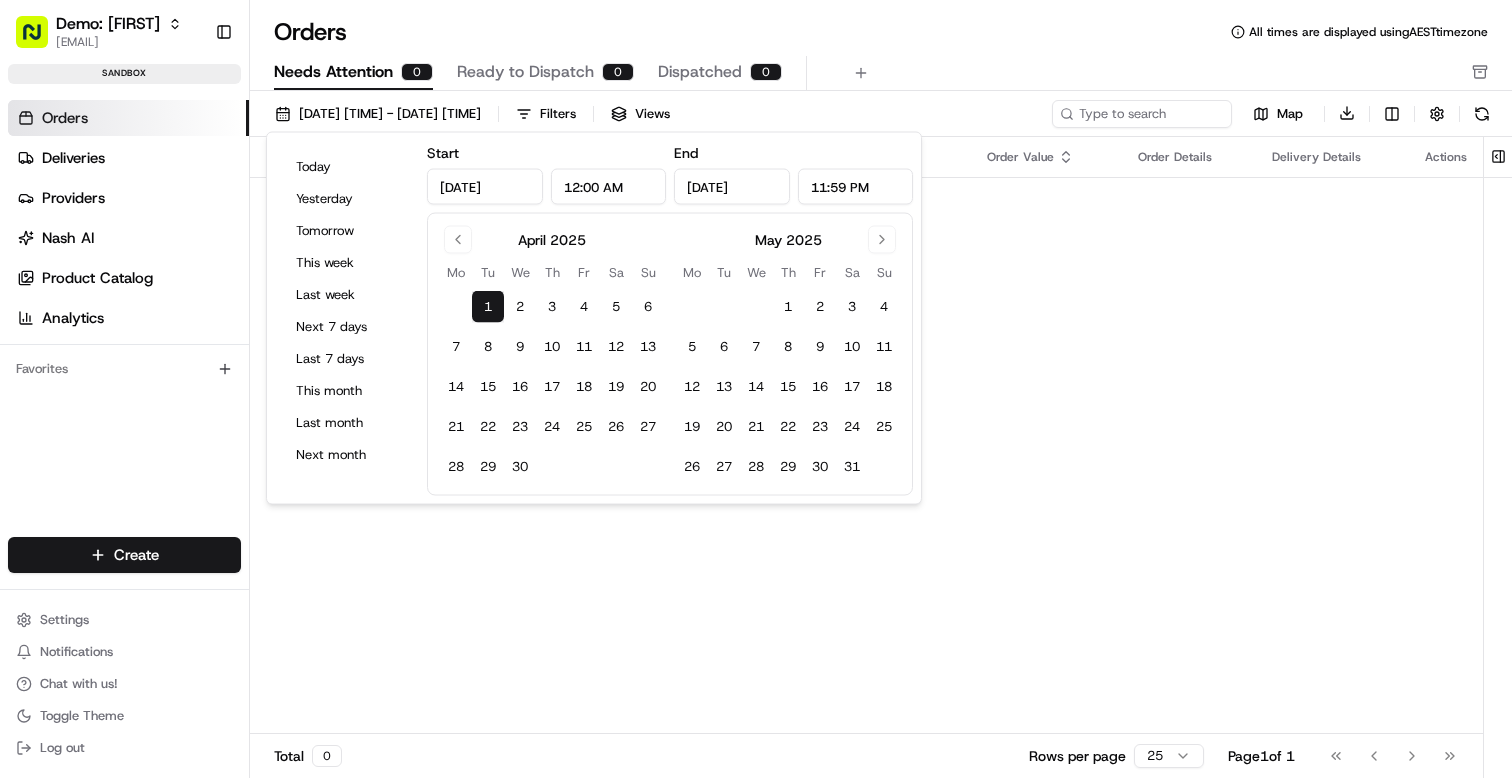 click on "1 2 3 4 5 6 7 8 9 10 11 12 13 14 15 16 17 18 19 20 21 22 23 24 25 26 27 28 29 30" at bounding box center (552, 383) 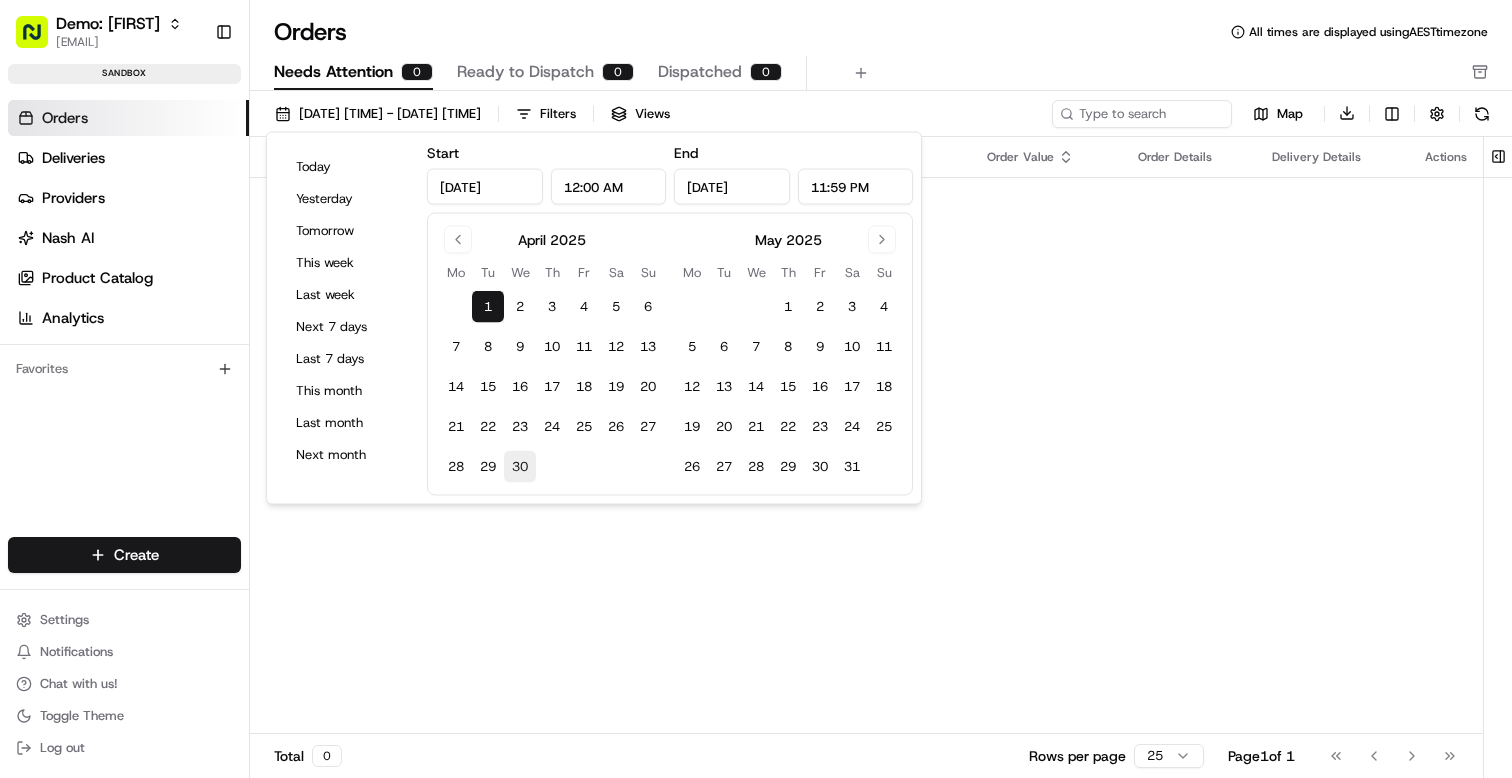 click on "30" at bounding box center (520, 467) 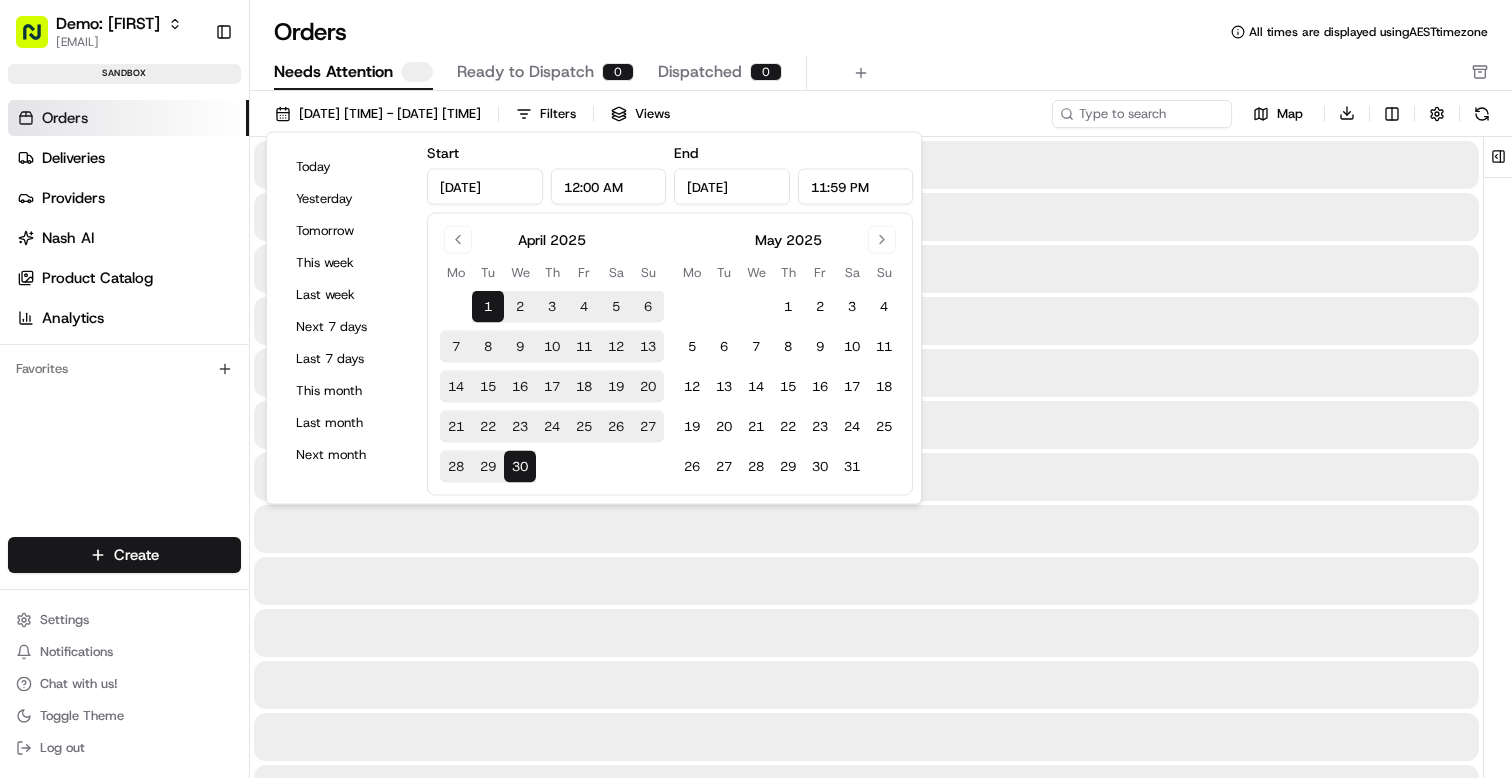 type on "[DATE]" 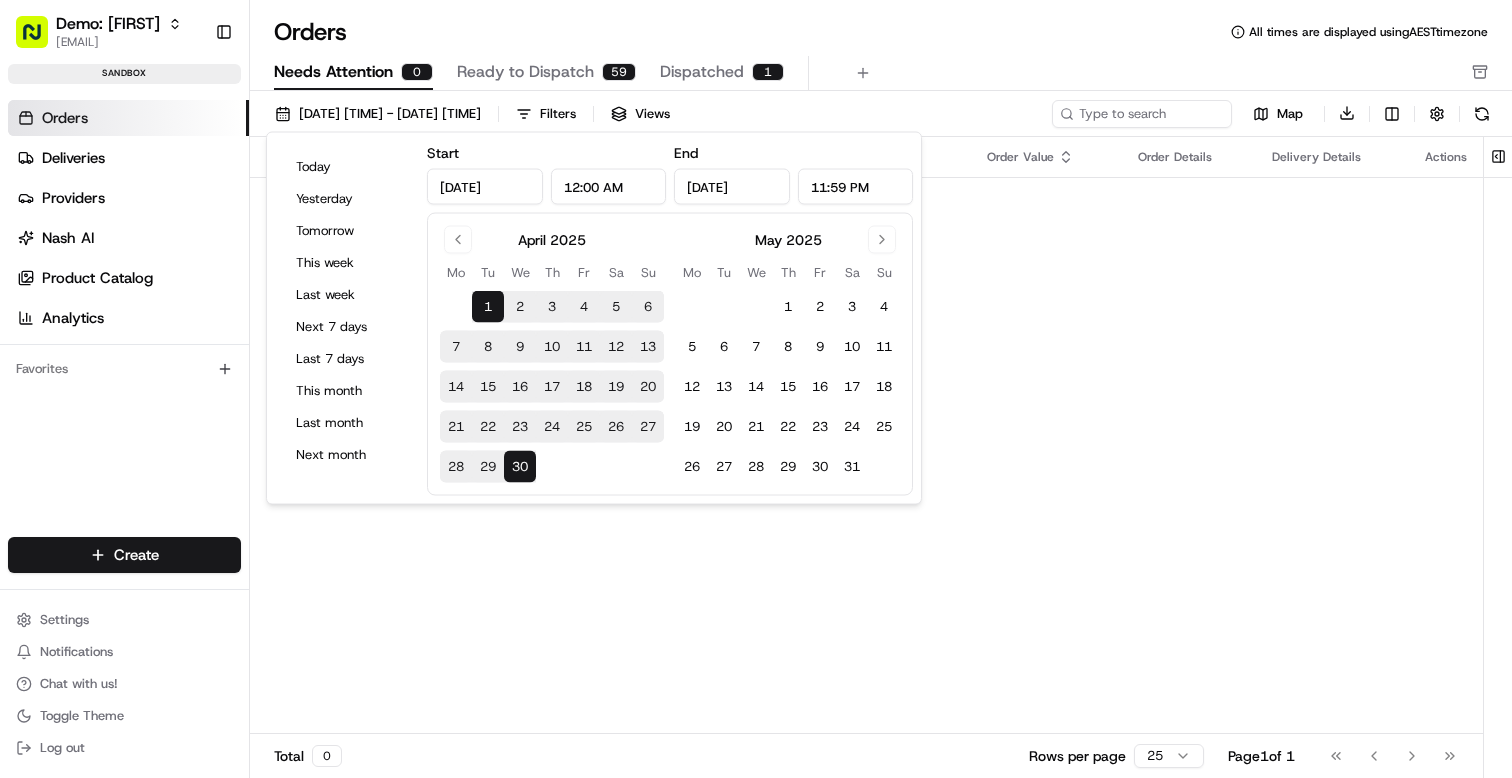 click on "[DATE] [TIME] - [DATE] [TIME] [TIMEZONE] [STATUS] [QUANTITY] [STATUS] [QUANTITY] [STATUS] [QUANTITY] [DATE] [TIME] - [DATE] [TIME] [ORDER_DETAILS] [DELIVERY_DETAILS] [ACTIONS] [RESULTS] [ROWS_PER_PAGE] [PAGE] [PAGE_NAVIGATION]" at bounding box center (881, 389) 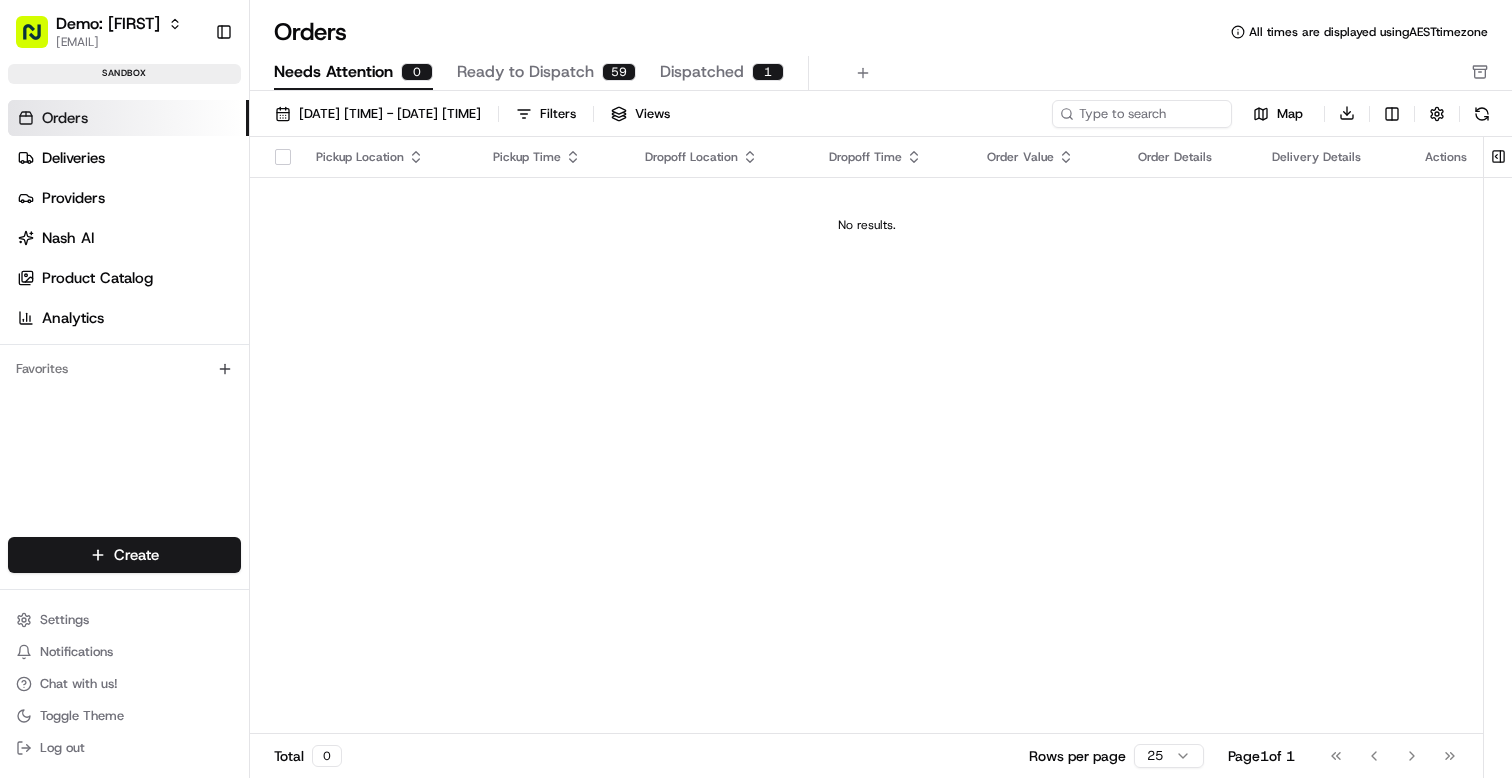 click on "Ready to Dispatch" at bounding box center (525, 72) 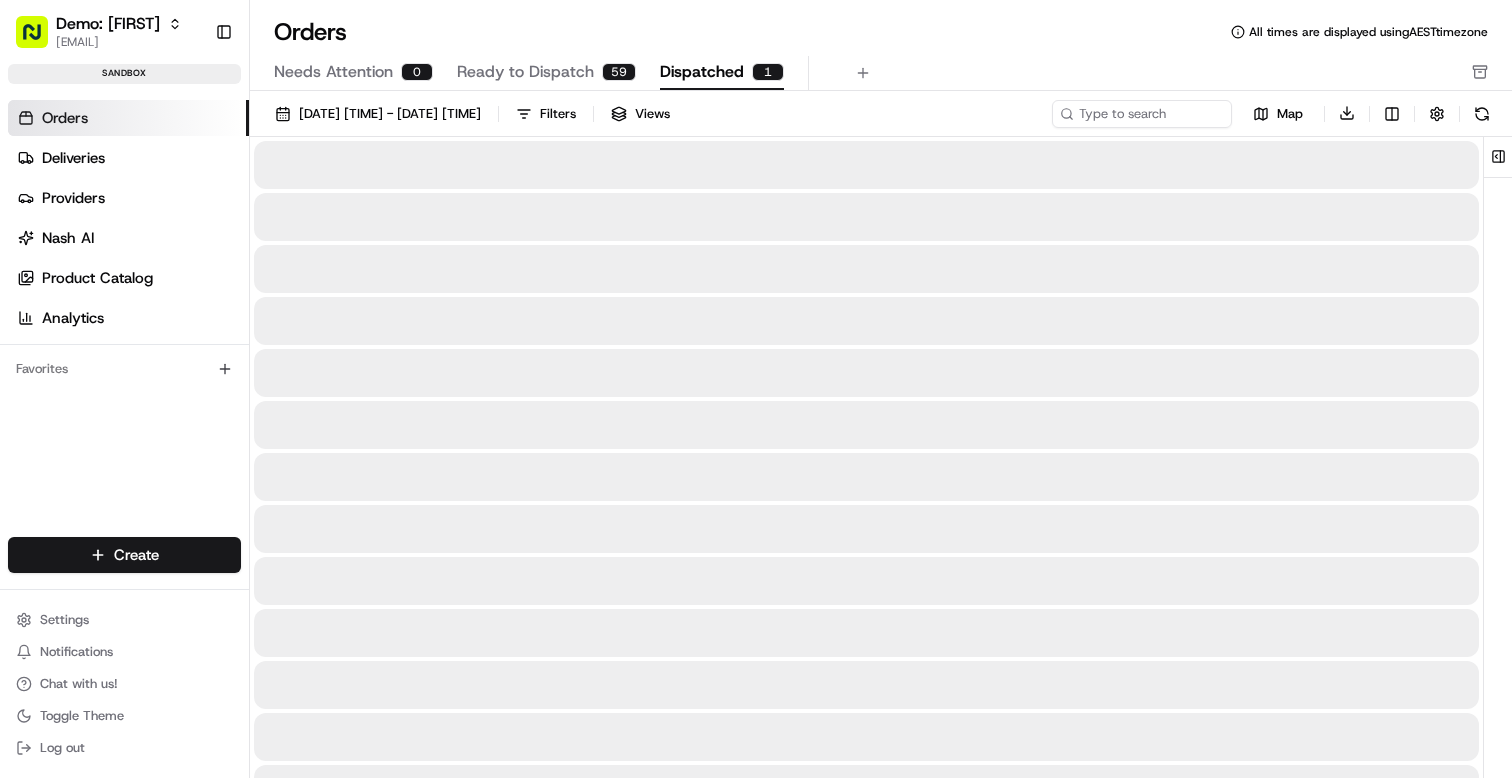 click on "Dispatched" at bounding box center [702, 72] 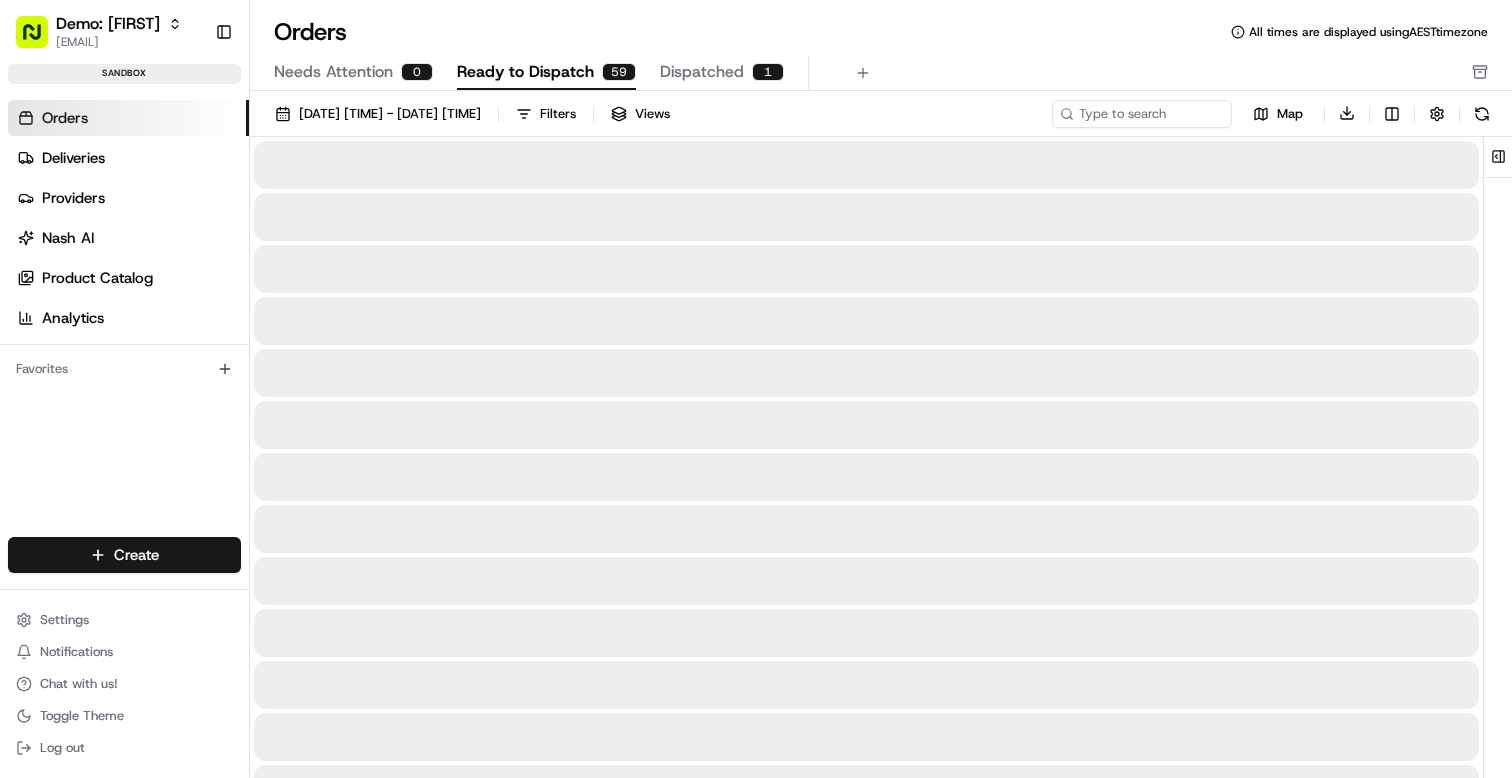 click on "Ready to Dispatch" at bounding box center (525, 72) 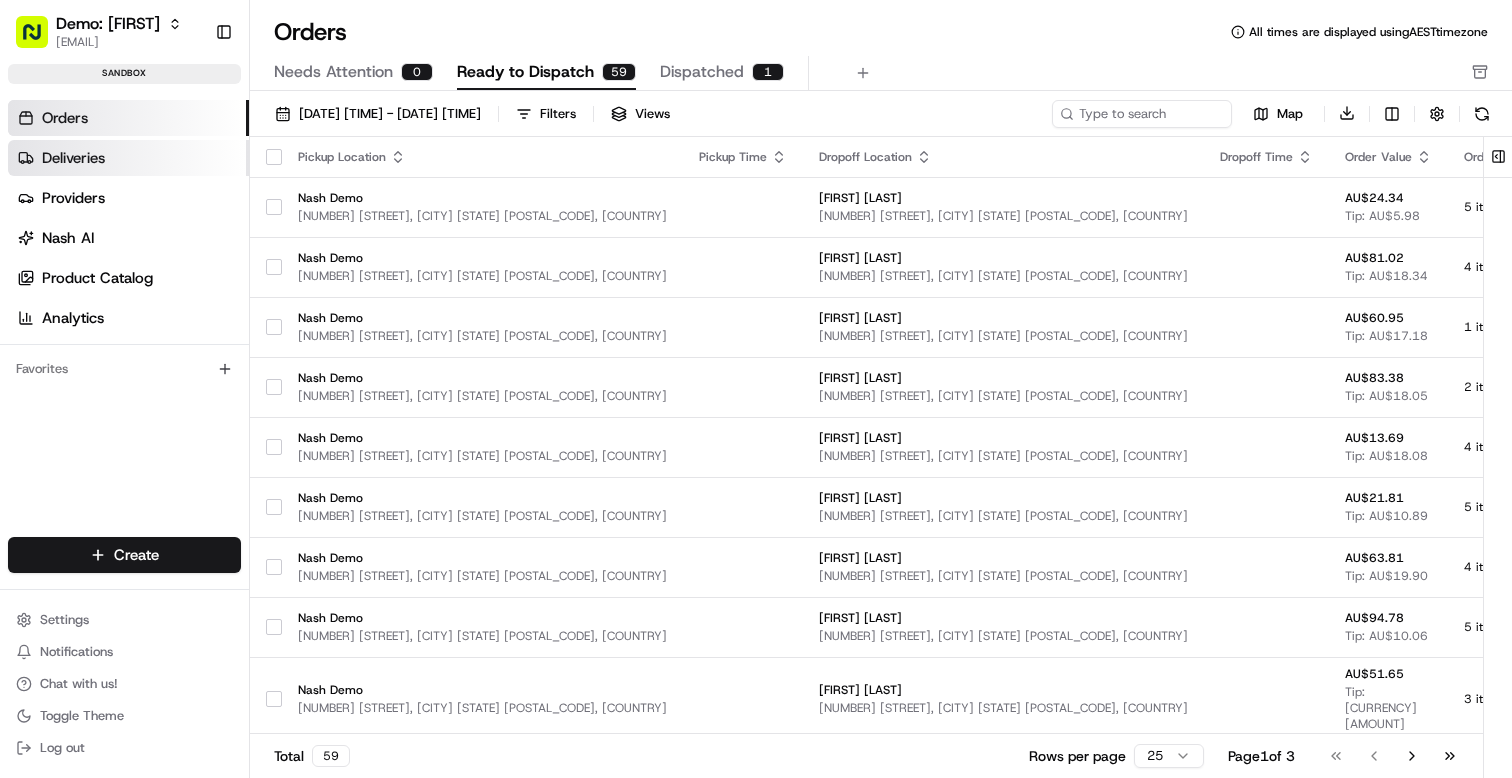 click on "Deliveries" at bounding box center (128, 158) 